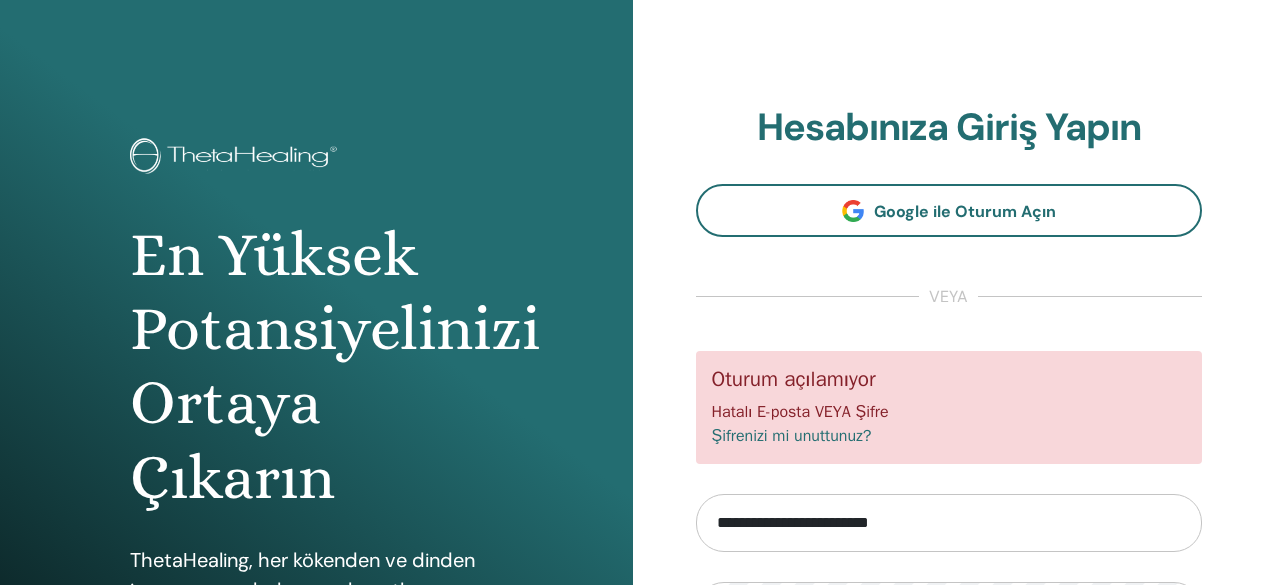 scroll, scrollTop: 0, scrollLeft: 0, axis: both 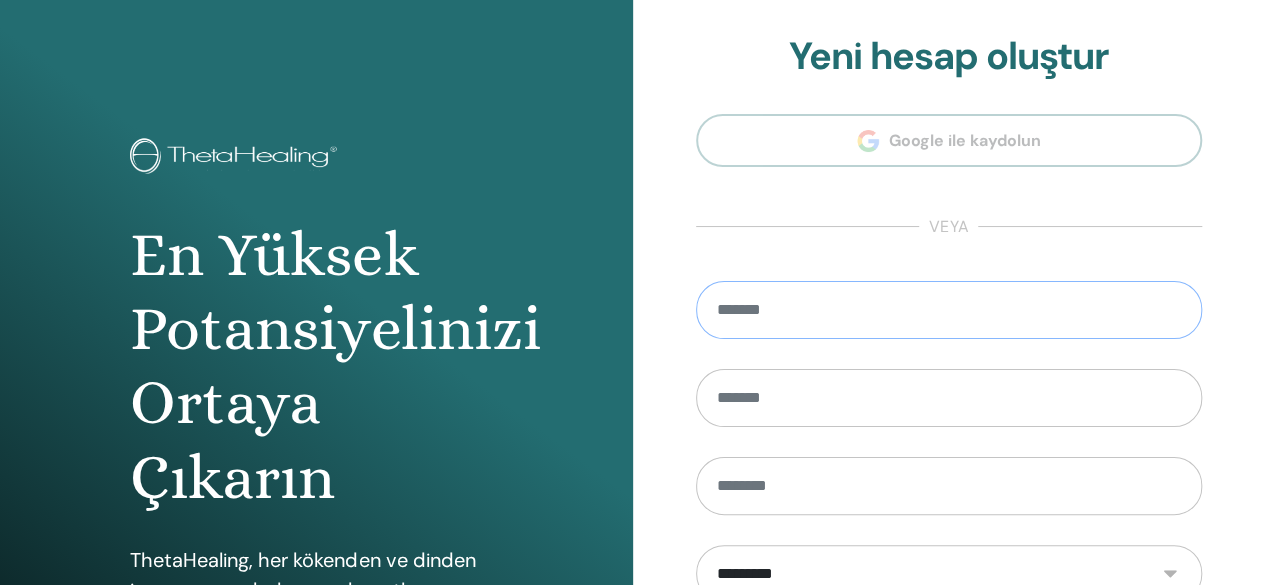 click at bounding box center [949, 310] 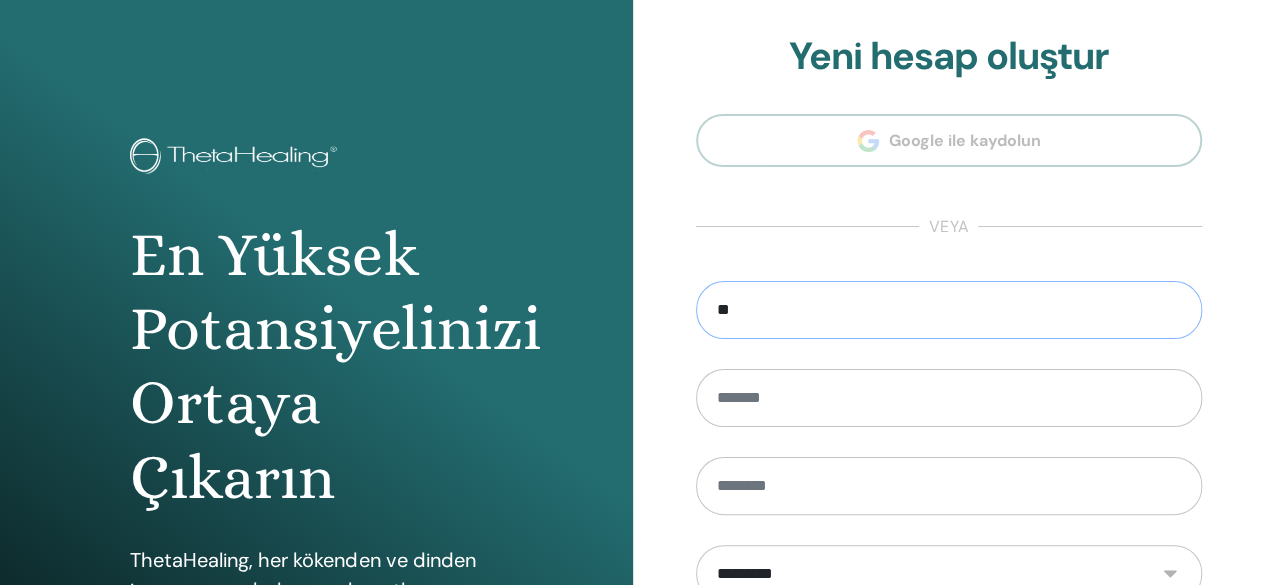 type on "*" 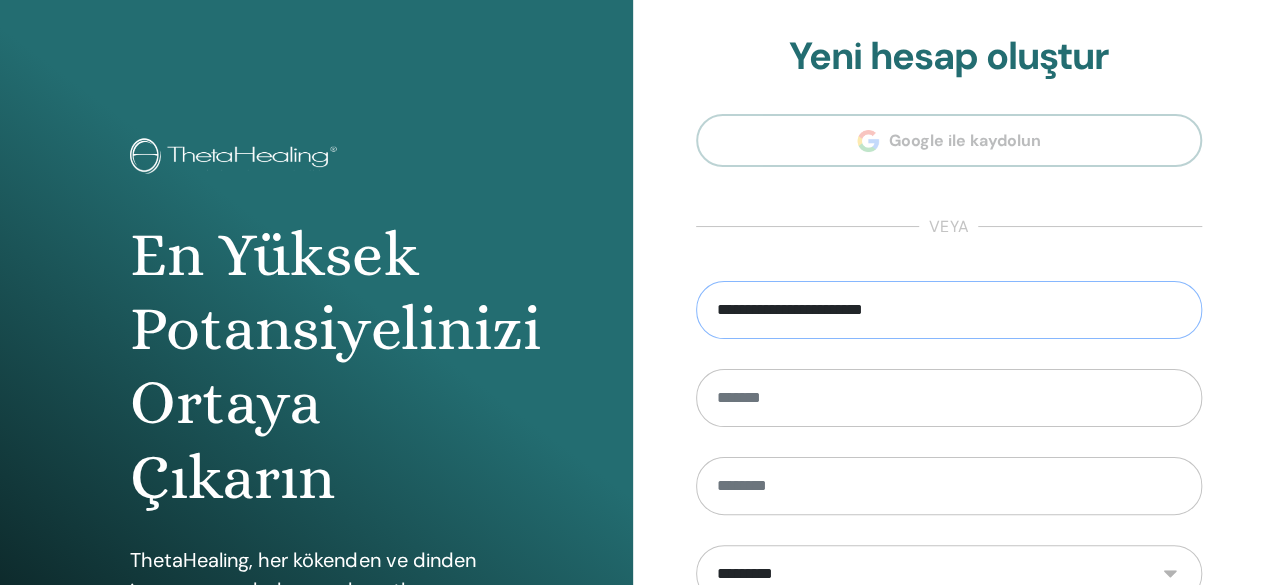 type on "**********" 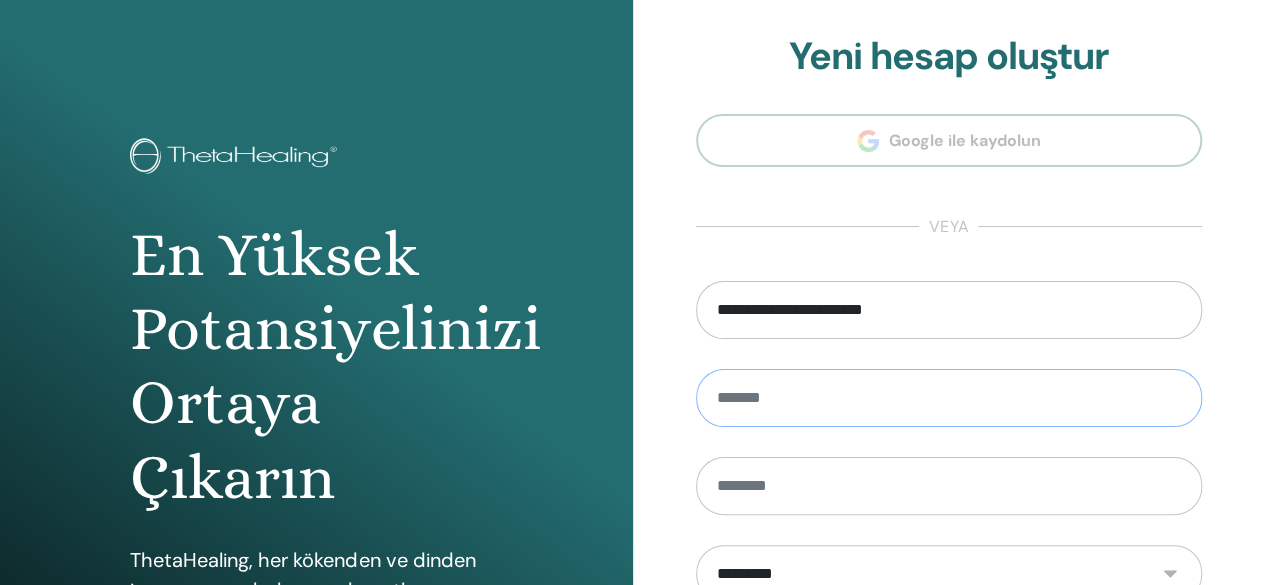 click at bounding box center [949, 398] 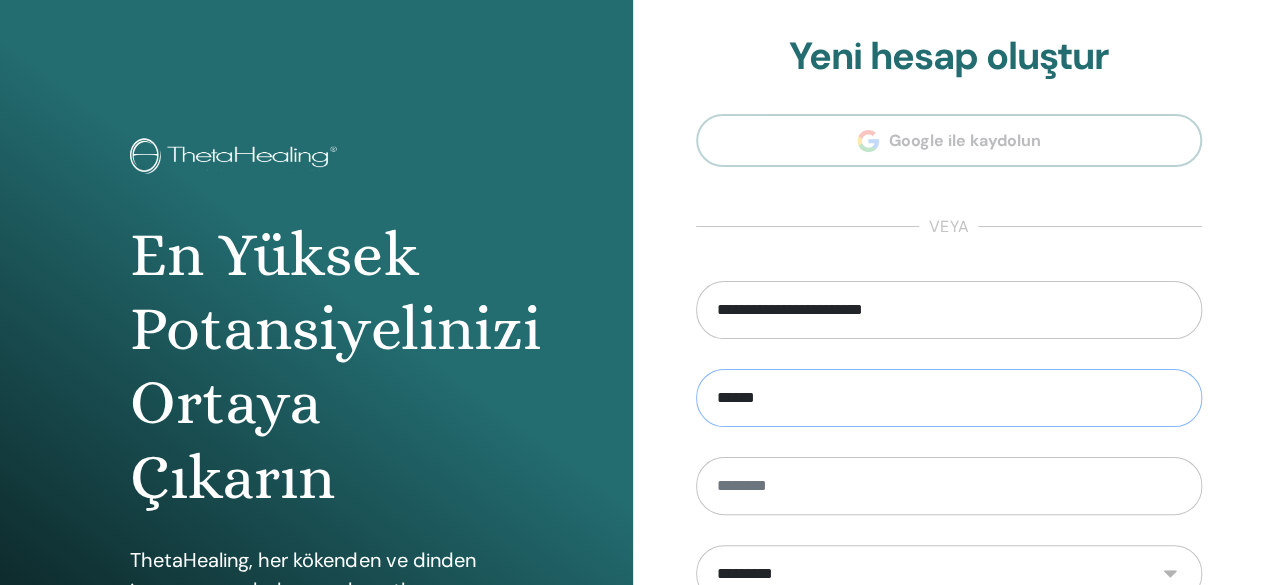 type on "******" 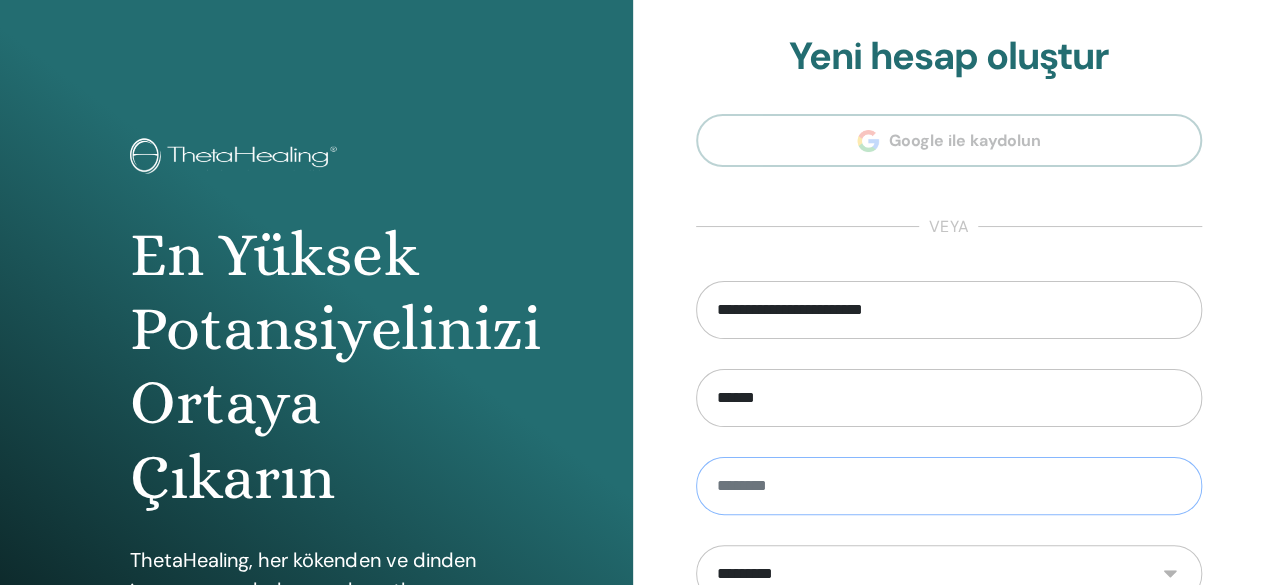 click at bounding box center [949, 486] 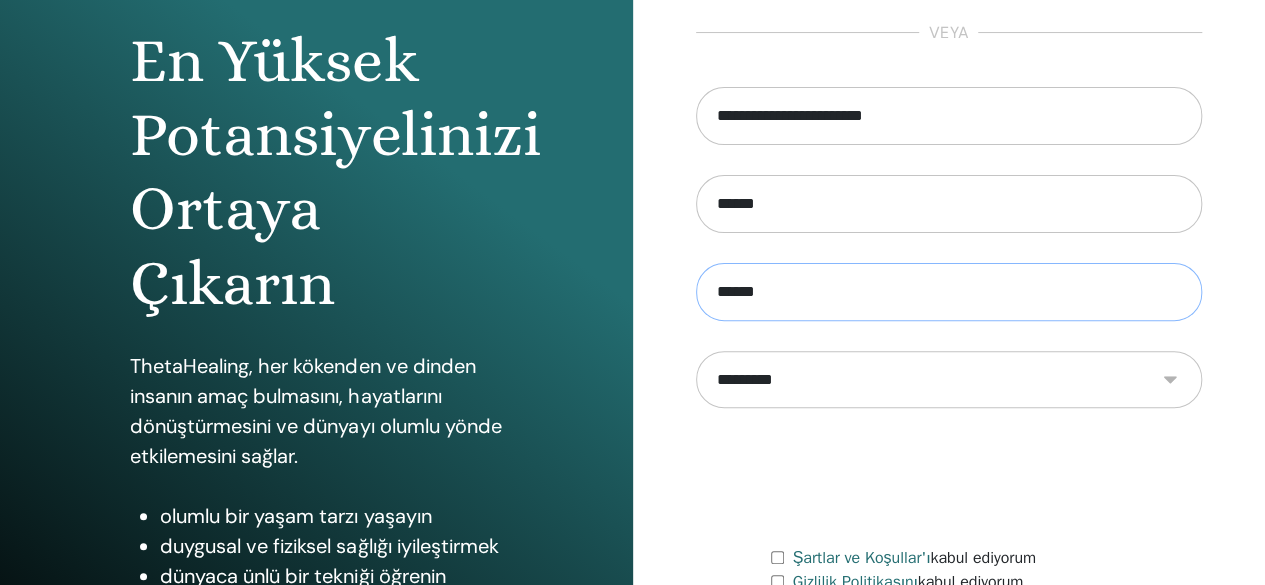 scroll, scrollTop: 197, scrollLeft: 0, axis: vertical 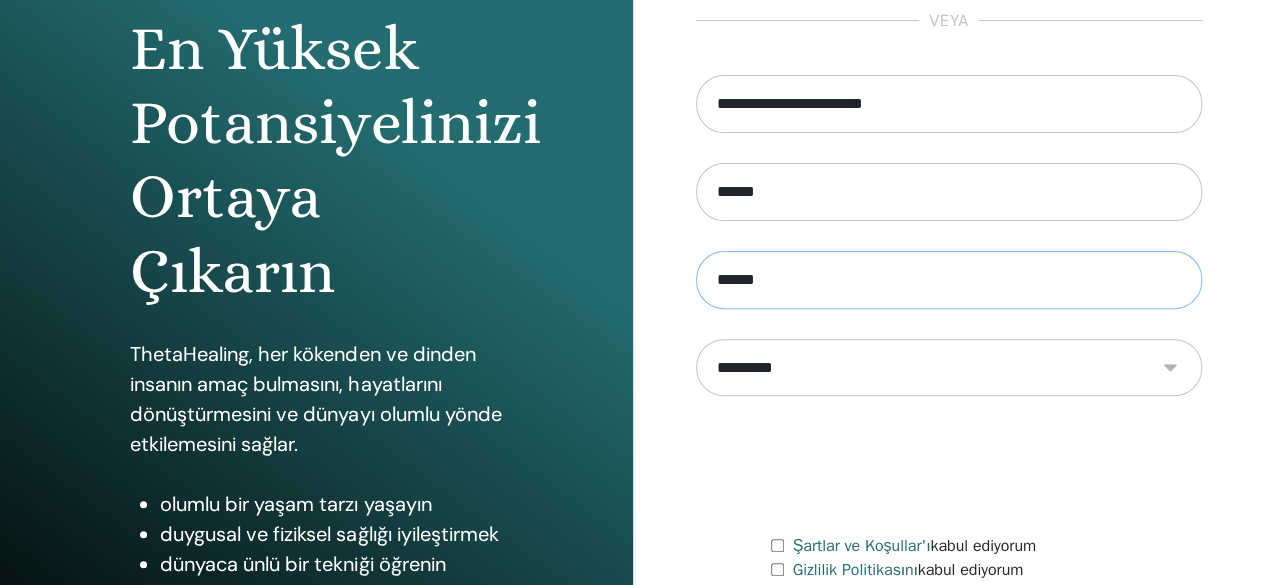 type on "******" 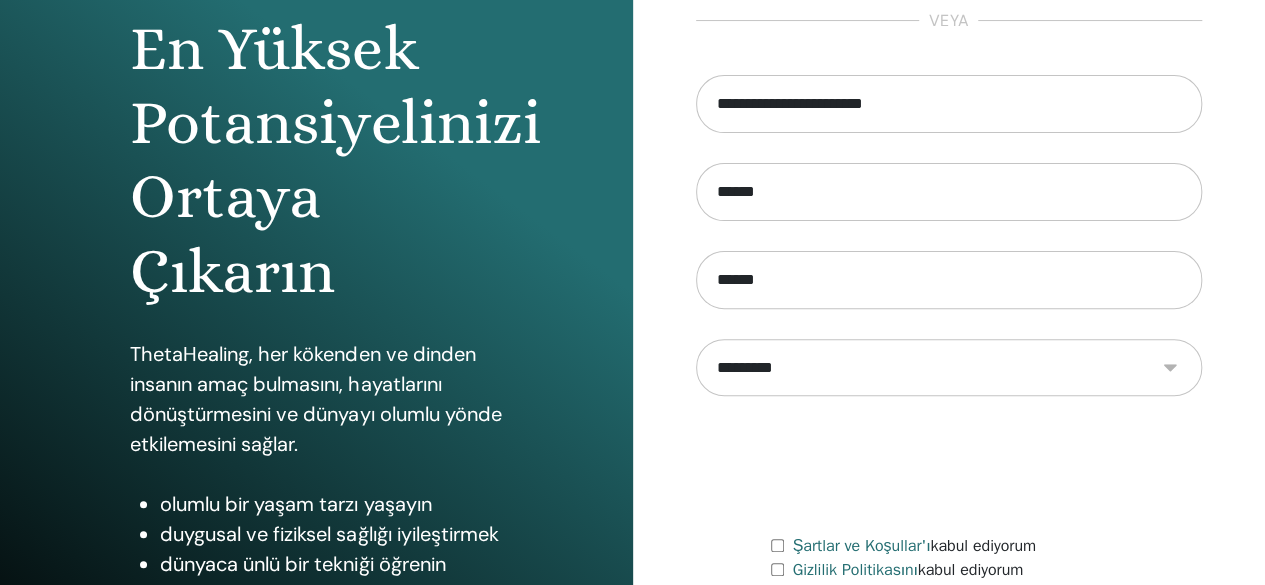 click on "**********" at bounding box center [949, 367] 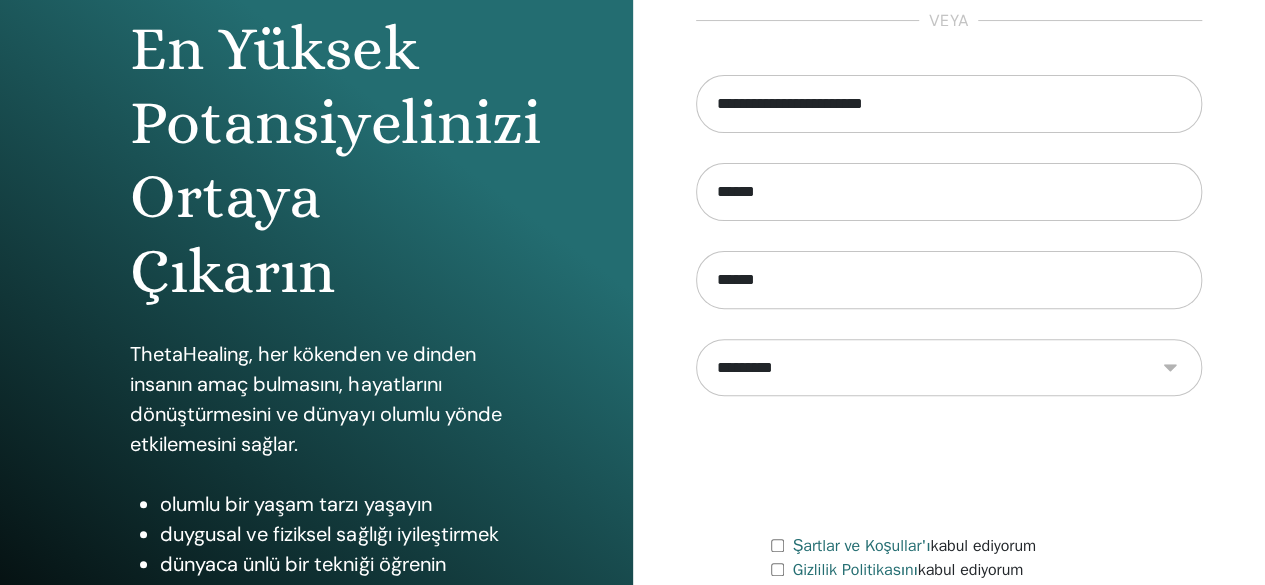 select on "***" 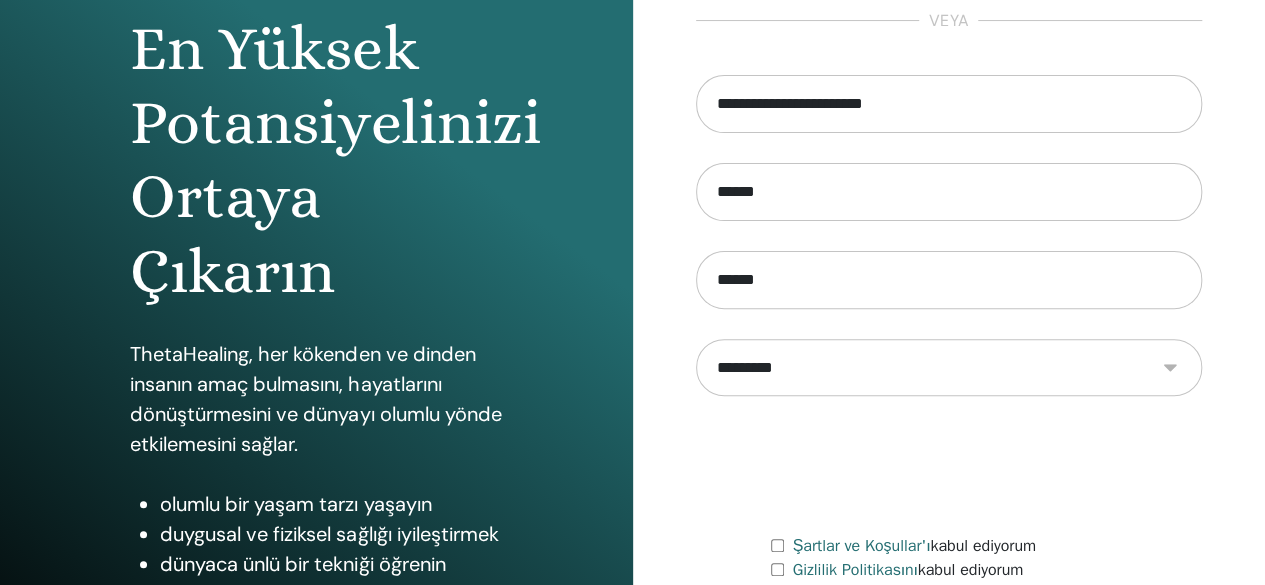 click on "**********" at bounding box center [949, 367] 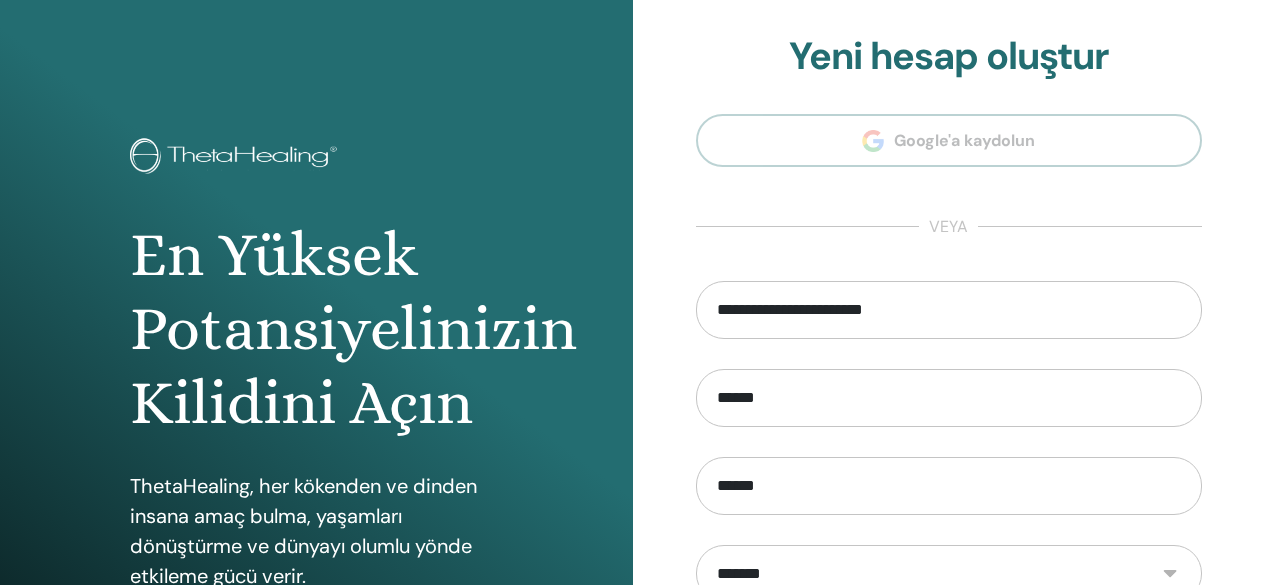 scroll, scrollTop: 0, scrollLeft: 0, axis: both 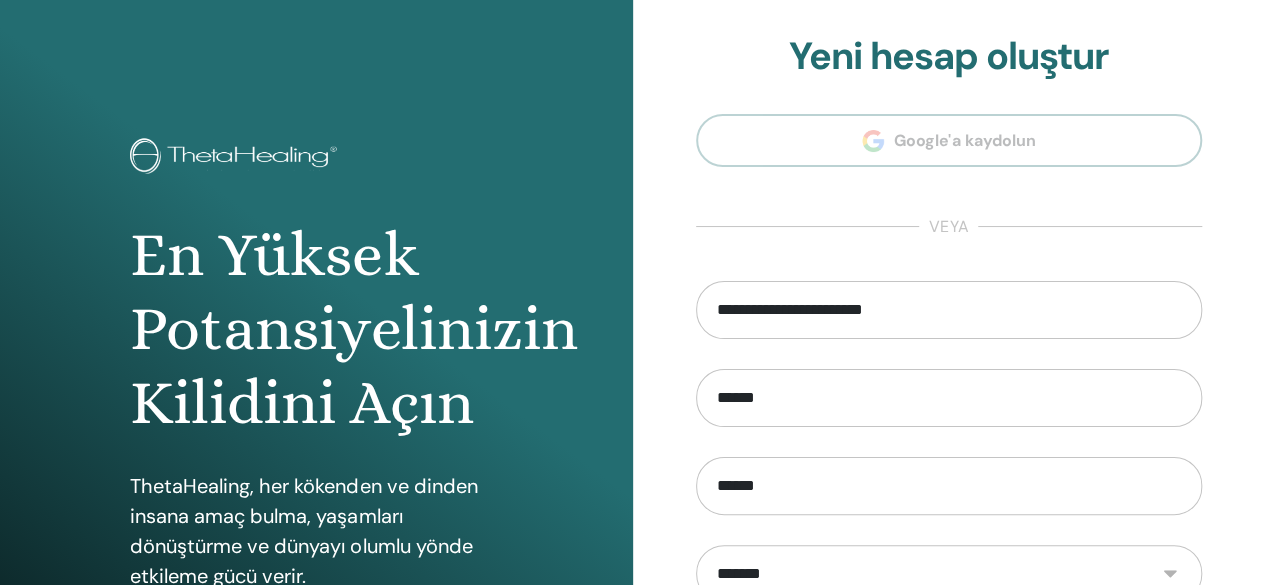 click on "**********" at bounding box center [949, 480] 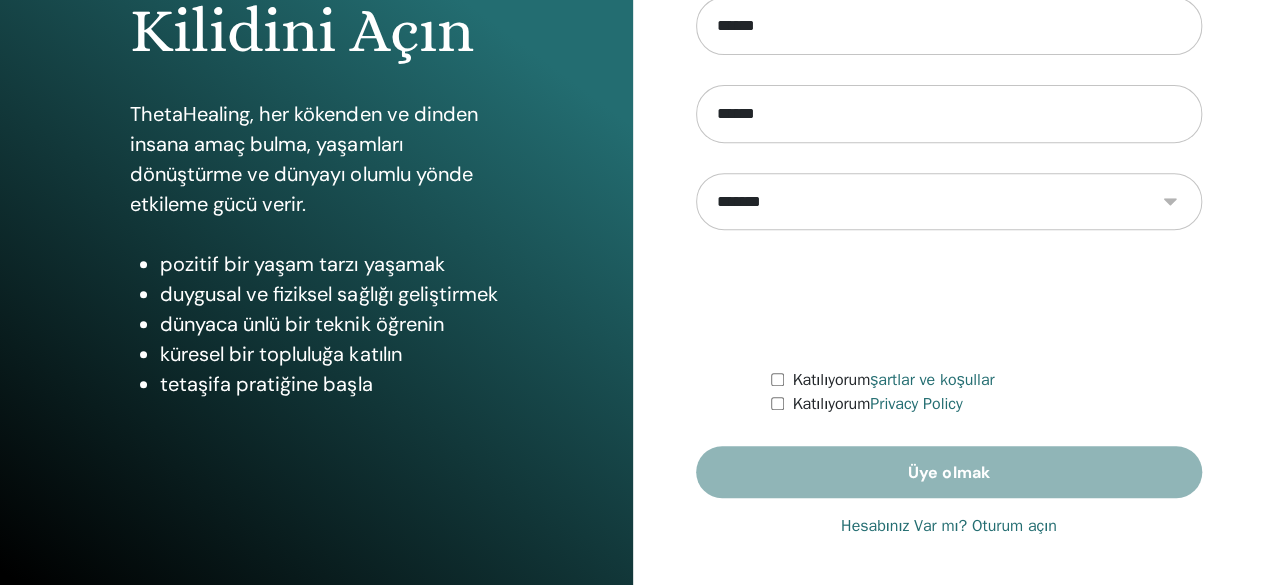 scroll, scrollTop: 374, scrollLeft: 0, axis: vertical 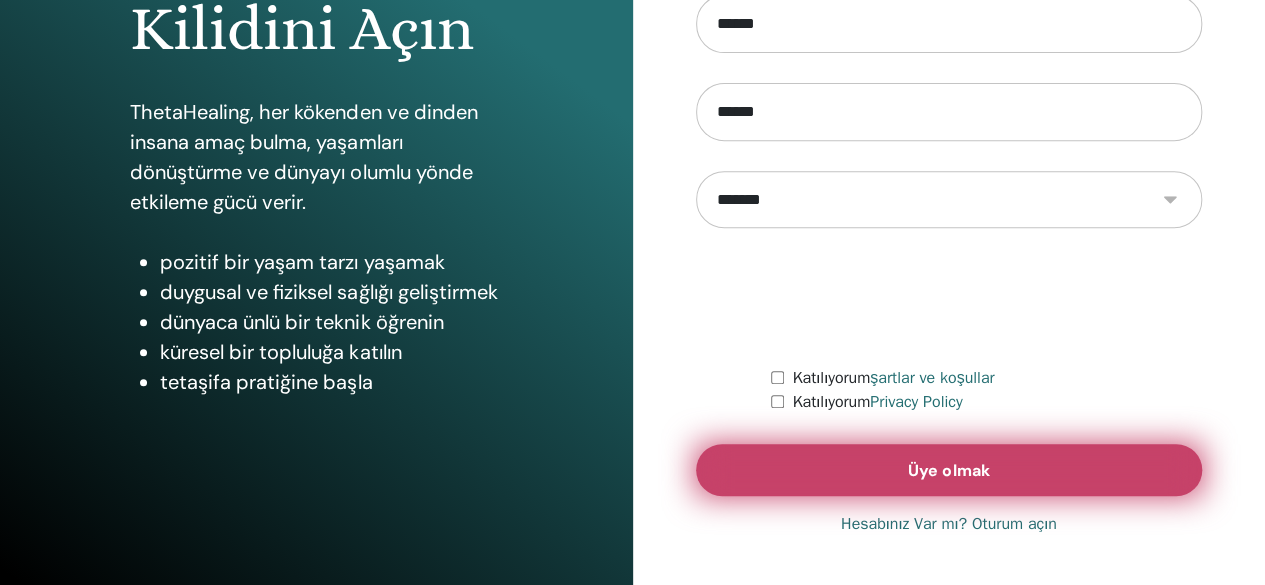 click on "Üye olmak" at bounding box center [948, 470] 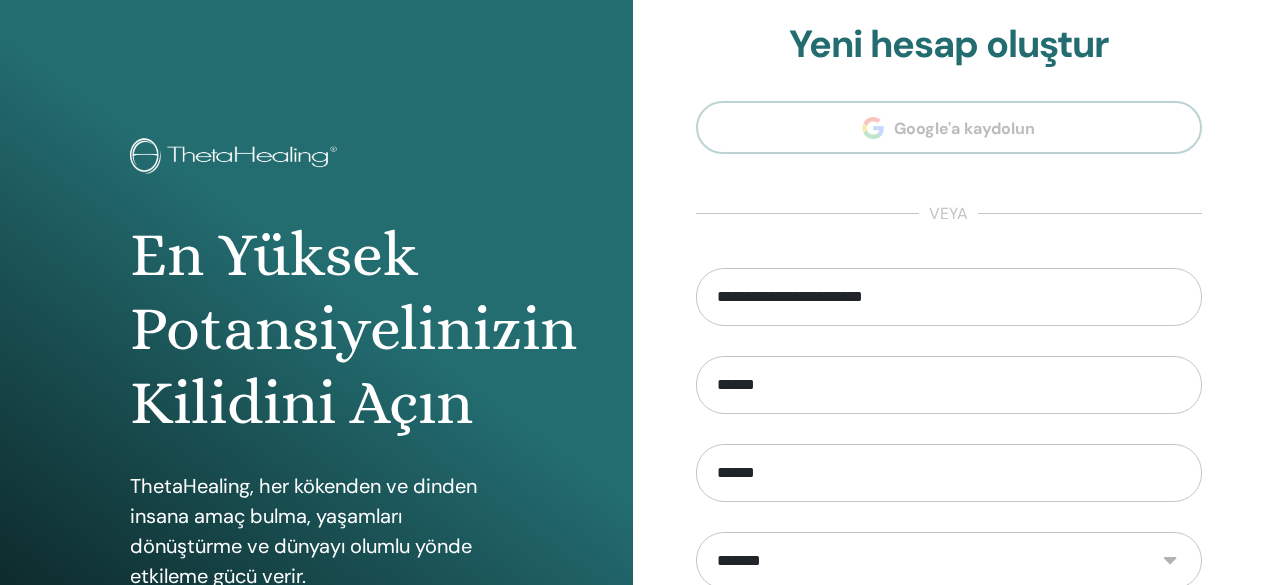 scroll, scrollTop: 0, scrollLeft: 0, axis: both 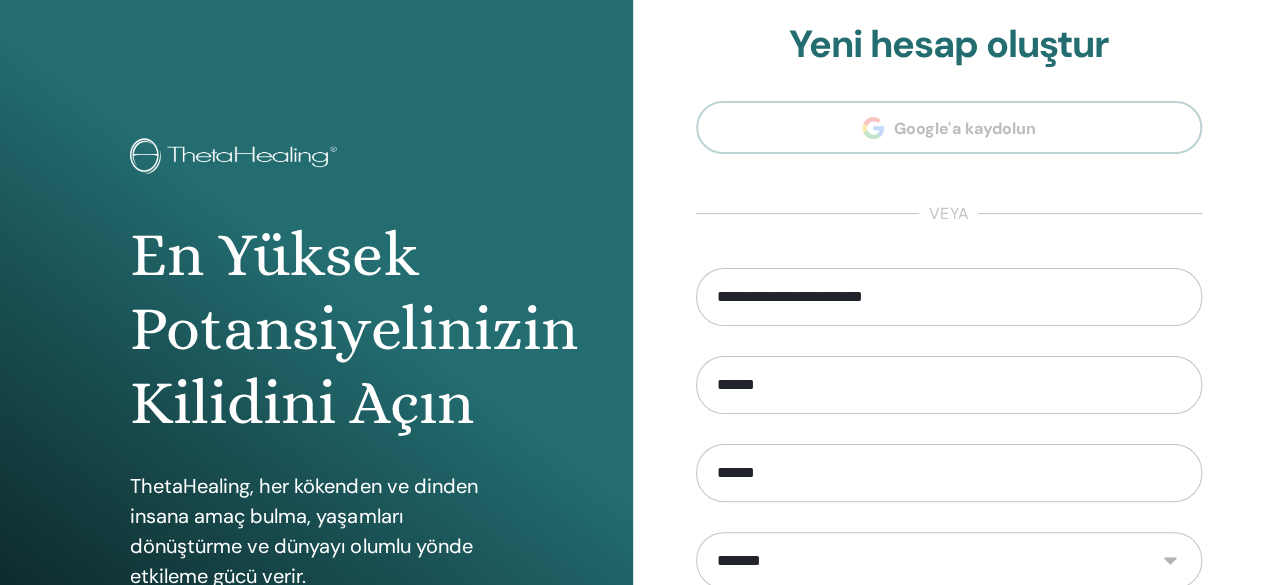 click on "**********" at bounding box center [949, 480] 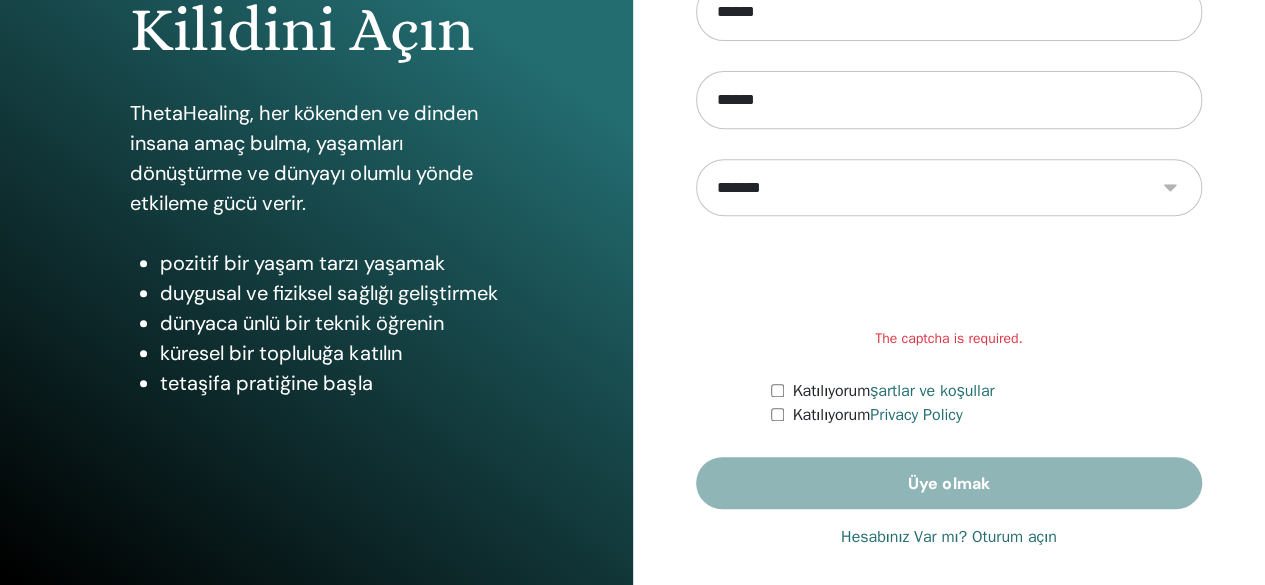 scroll, scrollTop: 374, scrollLeft: 0, axis: vertical 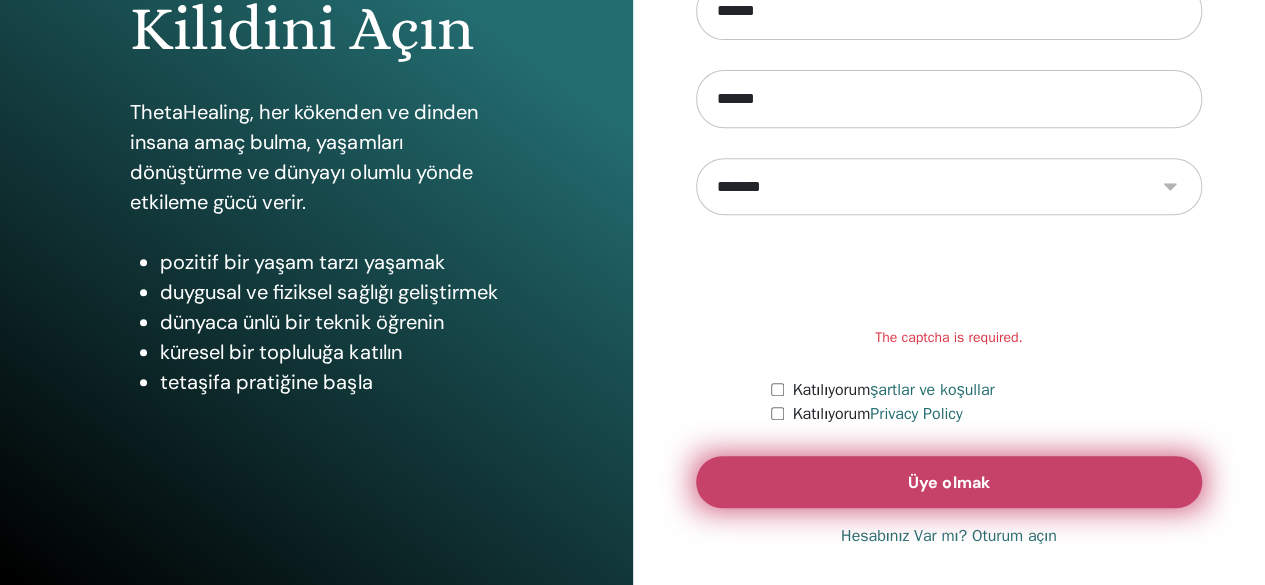 click on "Üye olmak" at bounding box center (949, 482) 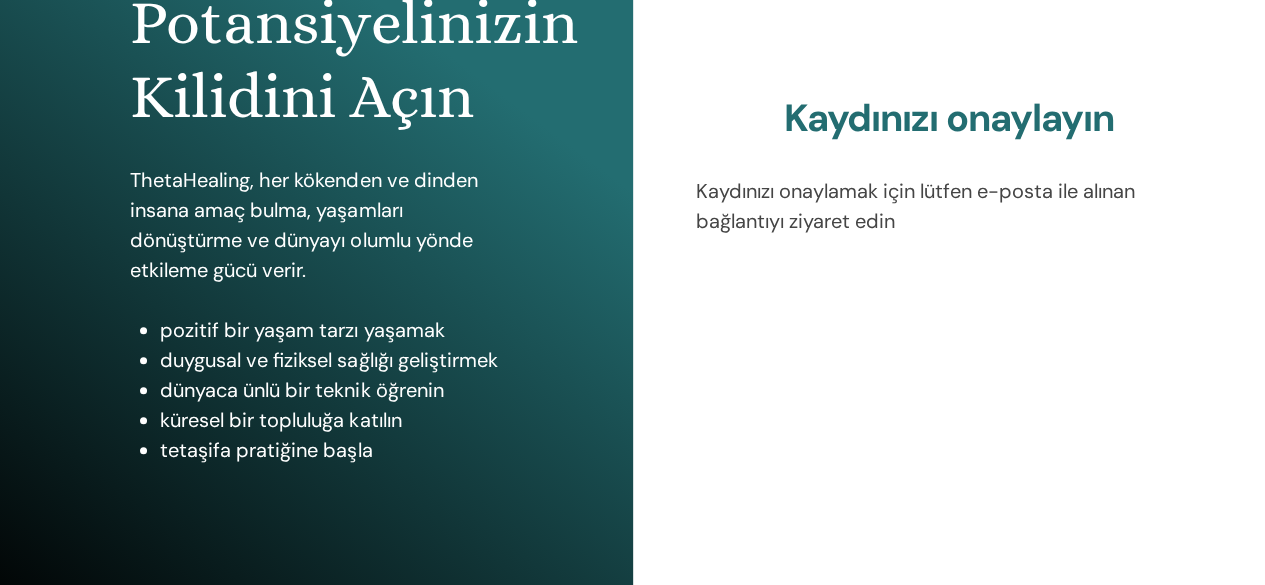 scroll, scrollTop: 360, scrollLeft: 0, axis: vertical 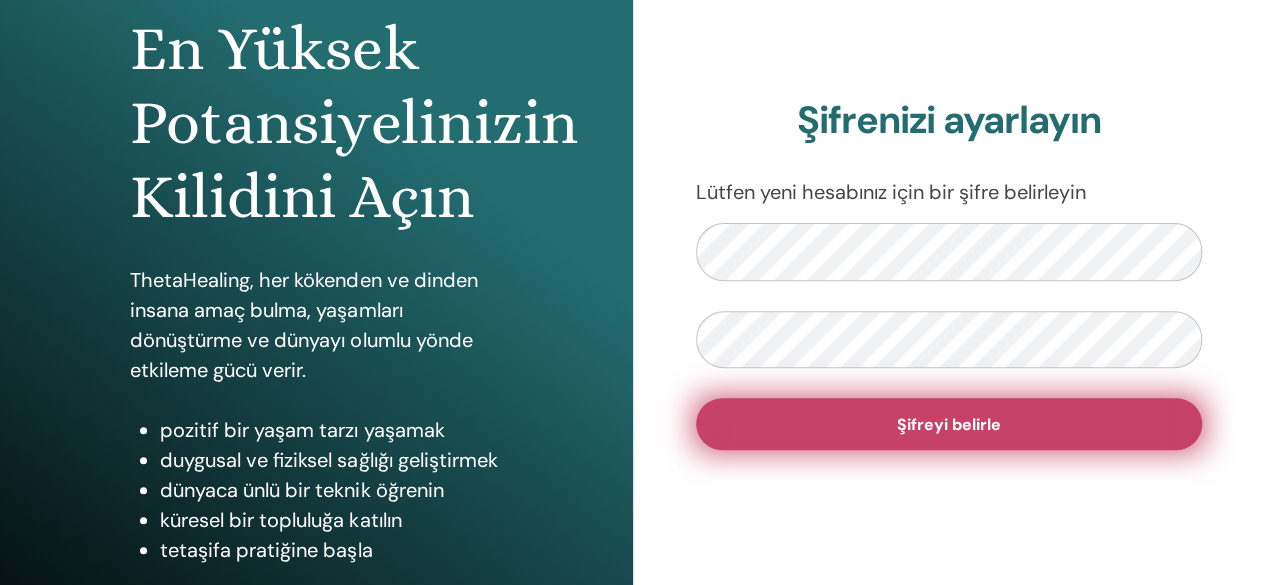 click on "Şifreyi belirle" at bounding box center (949, 424) 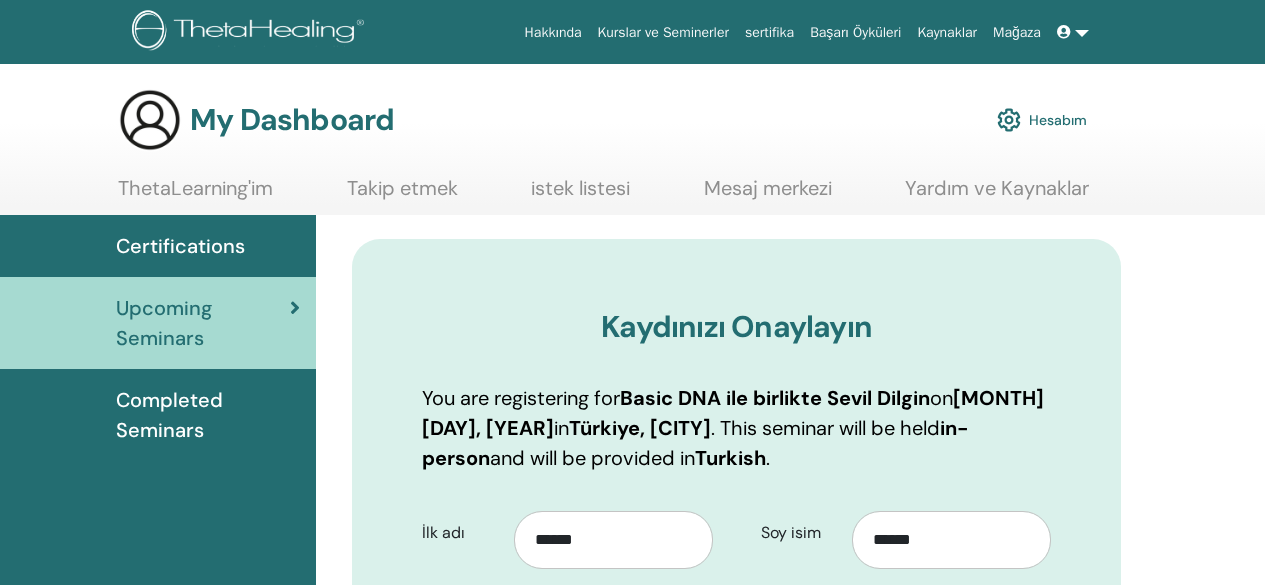 scroll, scrollTop: 0, scrollLeft: 0, axis: both 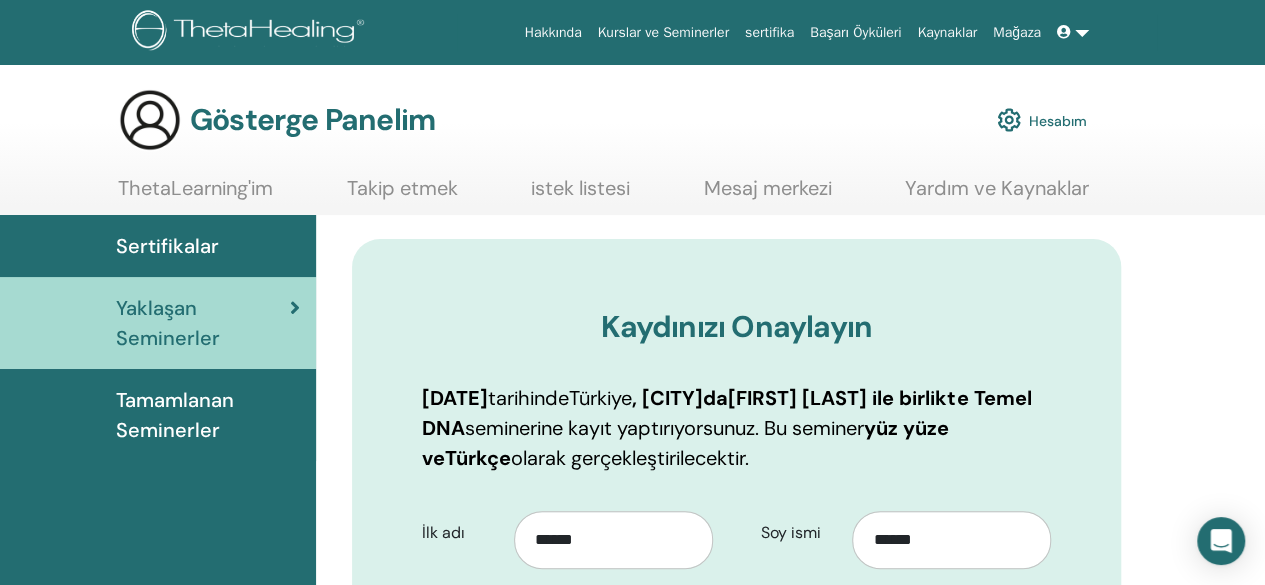 click on "Kaydınızı Onaylayın
[DATE]  tarihinde  [COUNTRY]  , [CITY]da  [FIRST] [LAST] ile birlikte Temel DNA
seminerine kayıt yaptırıyorsunuz  . Bu seminer  yüz yüze ve  Türkçe
olarak gerçekleştirilecektir  .
İlk adı
******
Telefon
Soy ismi
******
Doğum günü
Dil" at bounding box center (790, 1194) 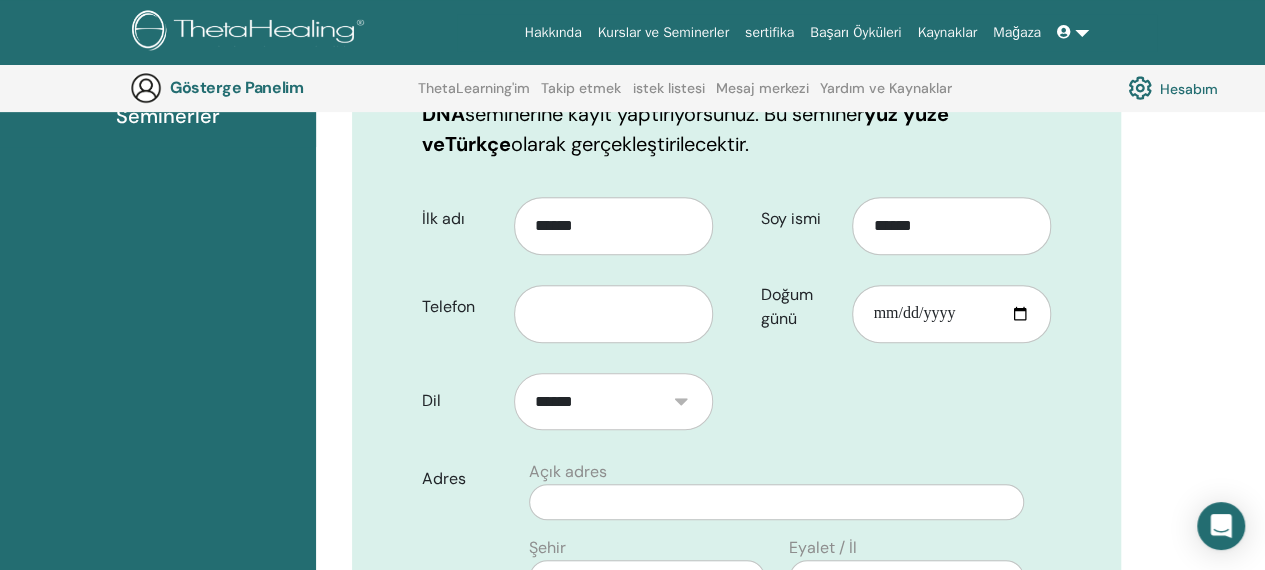 scroll, scrollTop: 408, scrollLeft: 0, axis: vertical 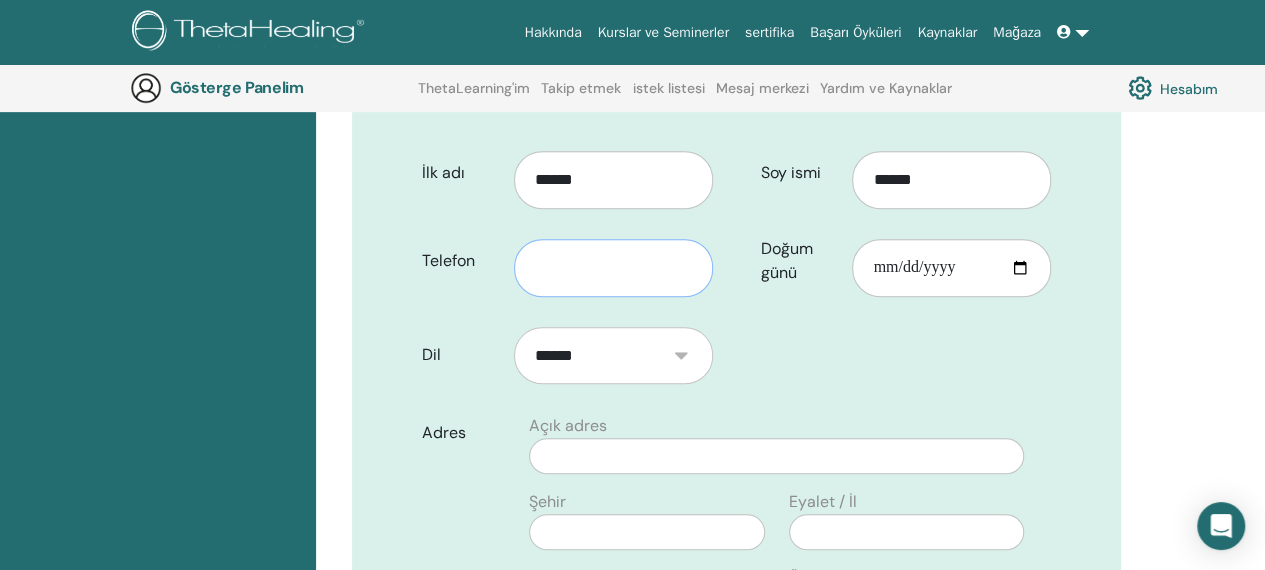 click at bounding box center (613, 268) 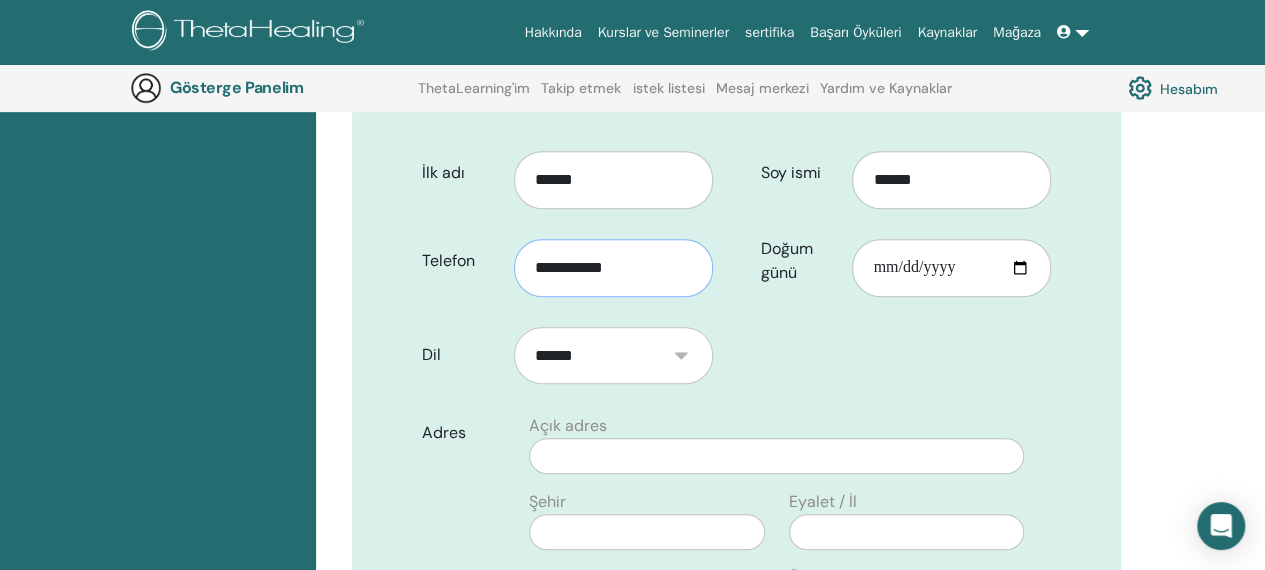 type on "**********" 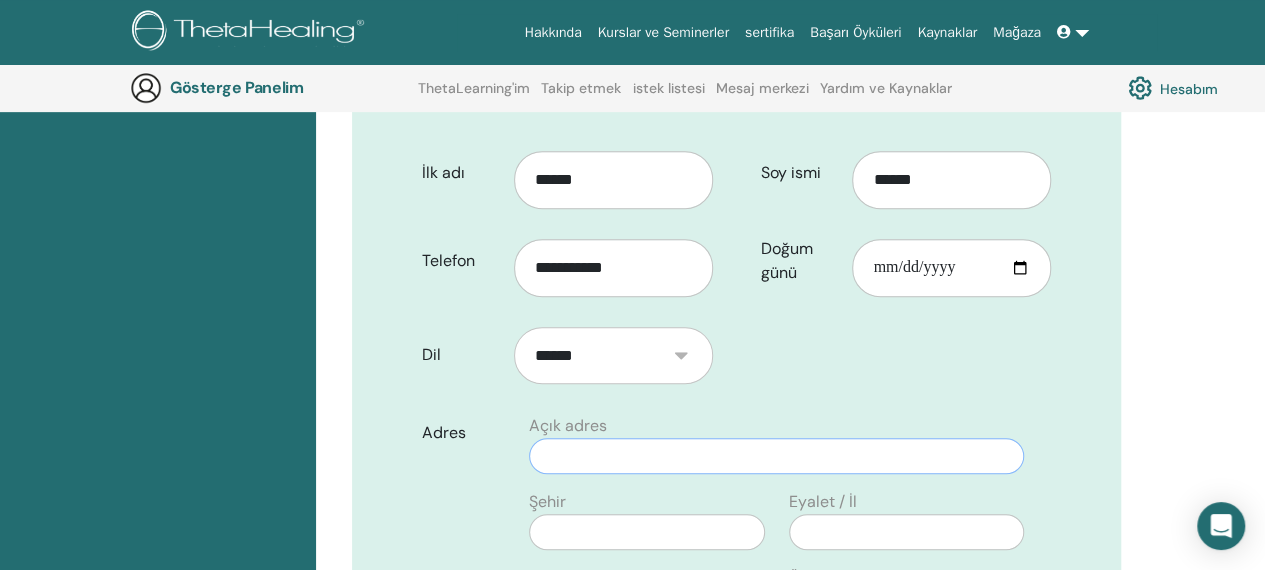 click at bounding box center (776, 456) 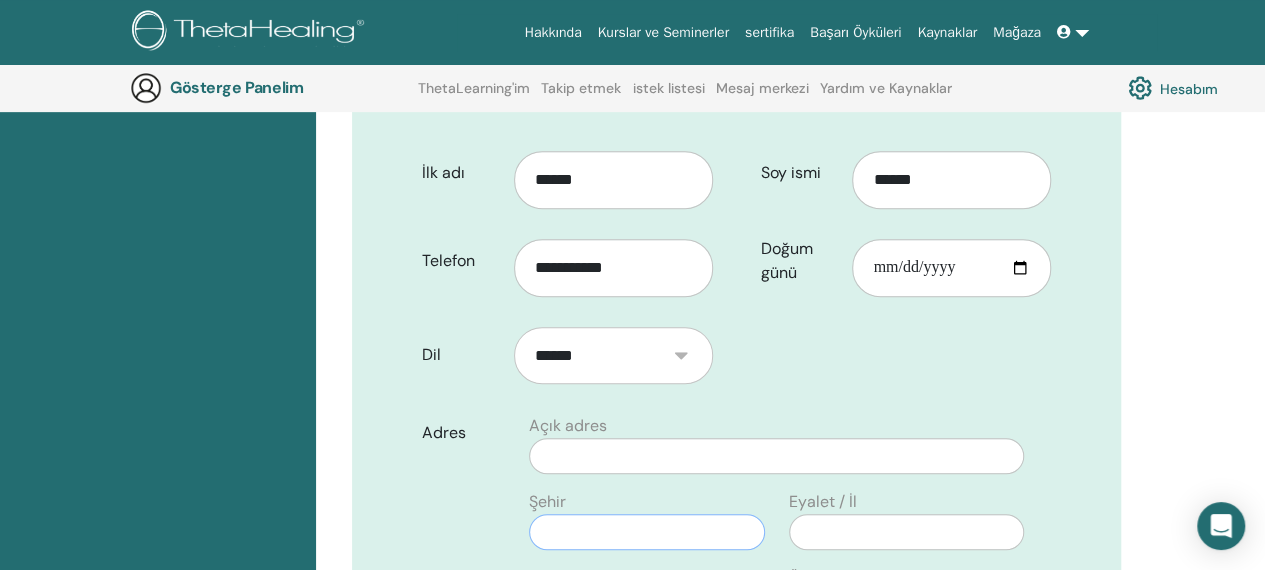 click at bounding box center [646, 532] 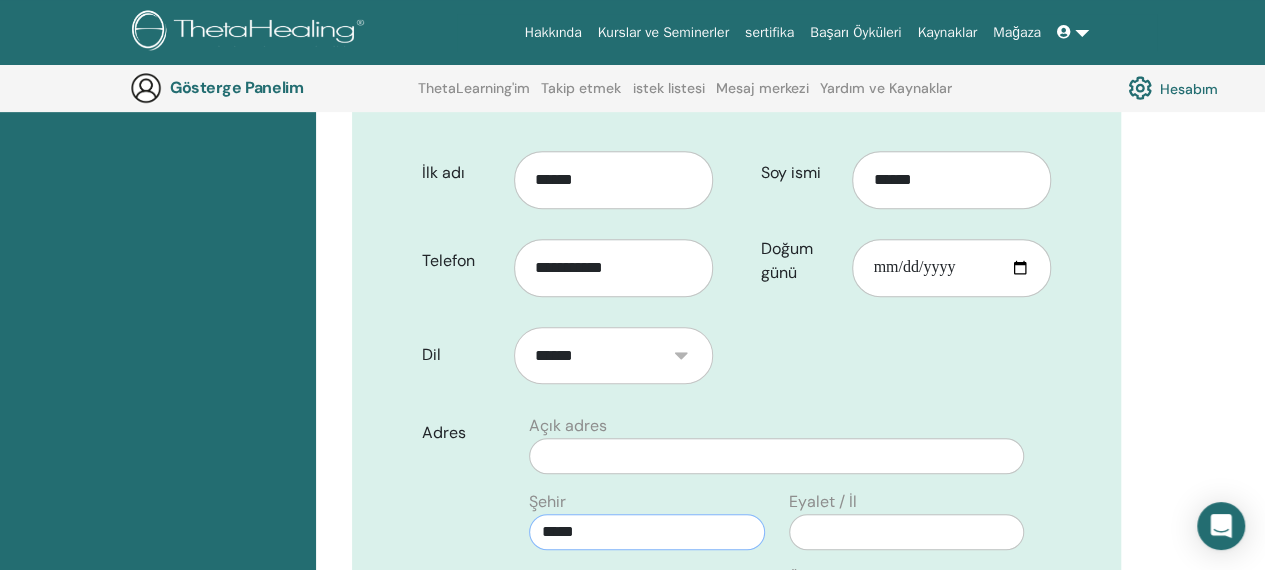 type on "*****" 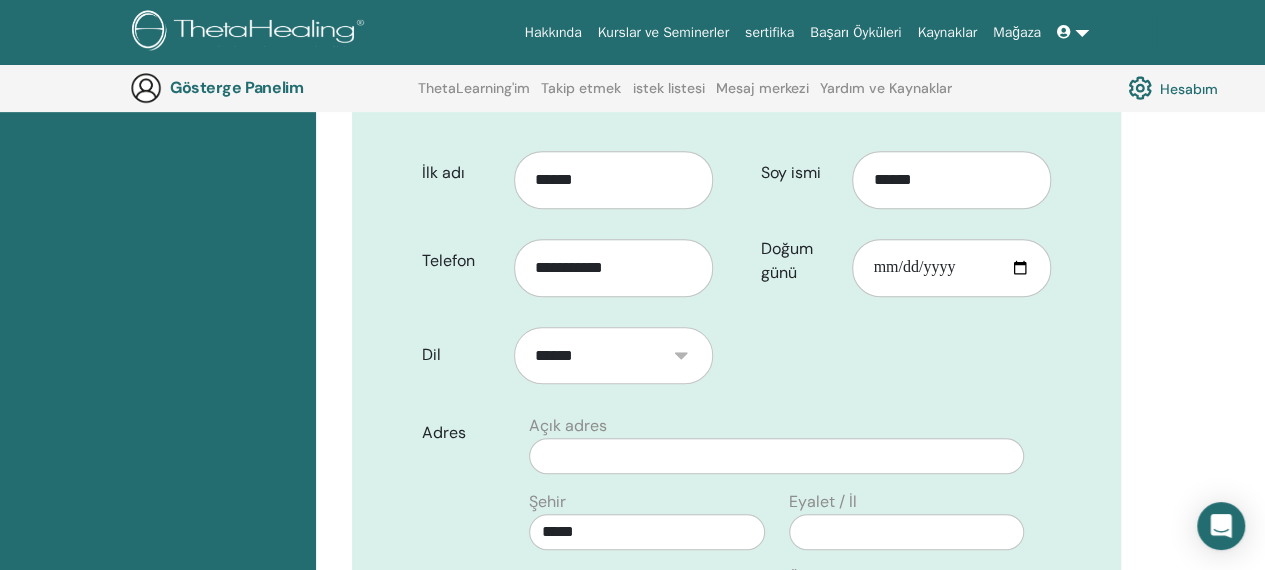 click on "**********" at bounding box center [736, 713] 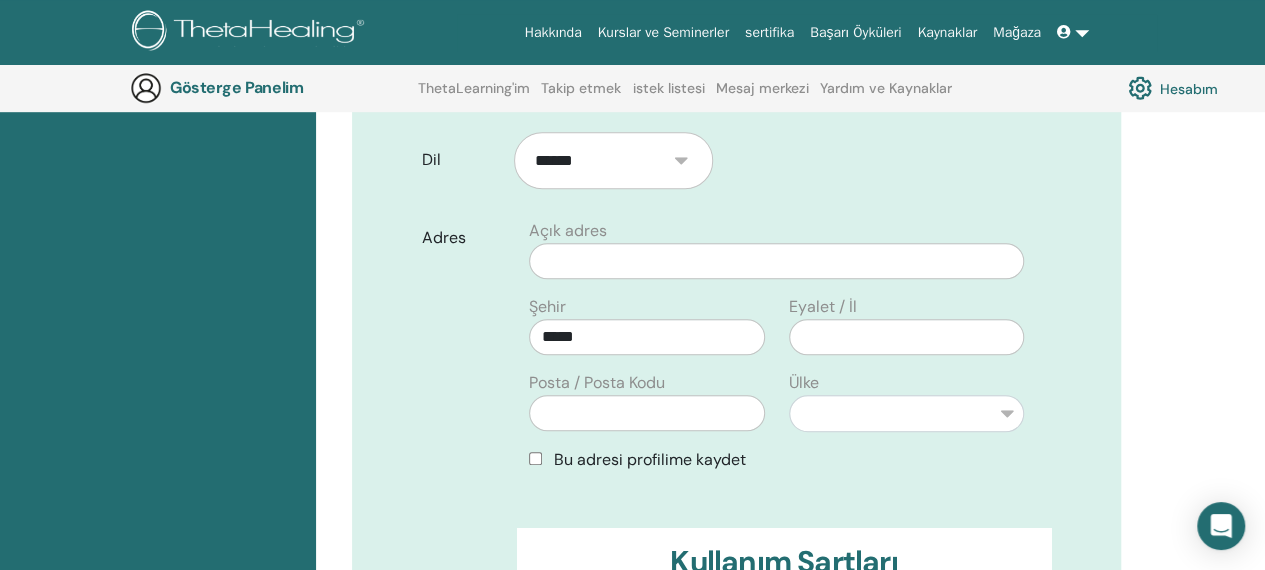 scroll, scrollTop: 608, scrollLeft: 0, axis: vertical 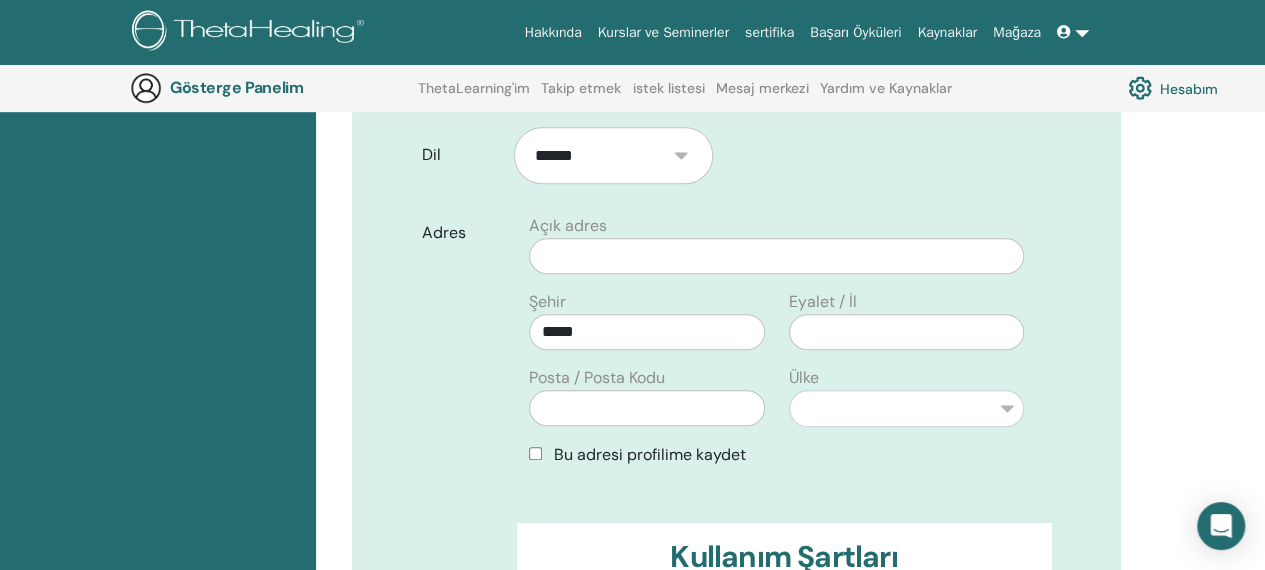 click on "**********" at bounding box center [790, 623] 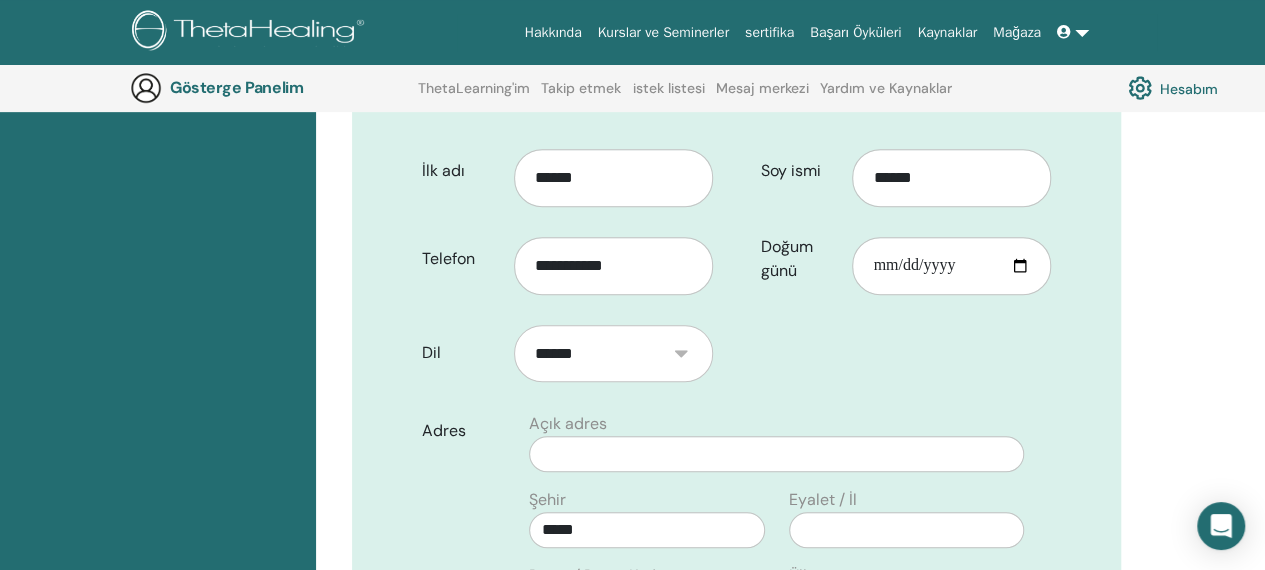 scroll, scrollTop: 408, scrollLeft: 0, axis: vertical 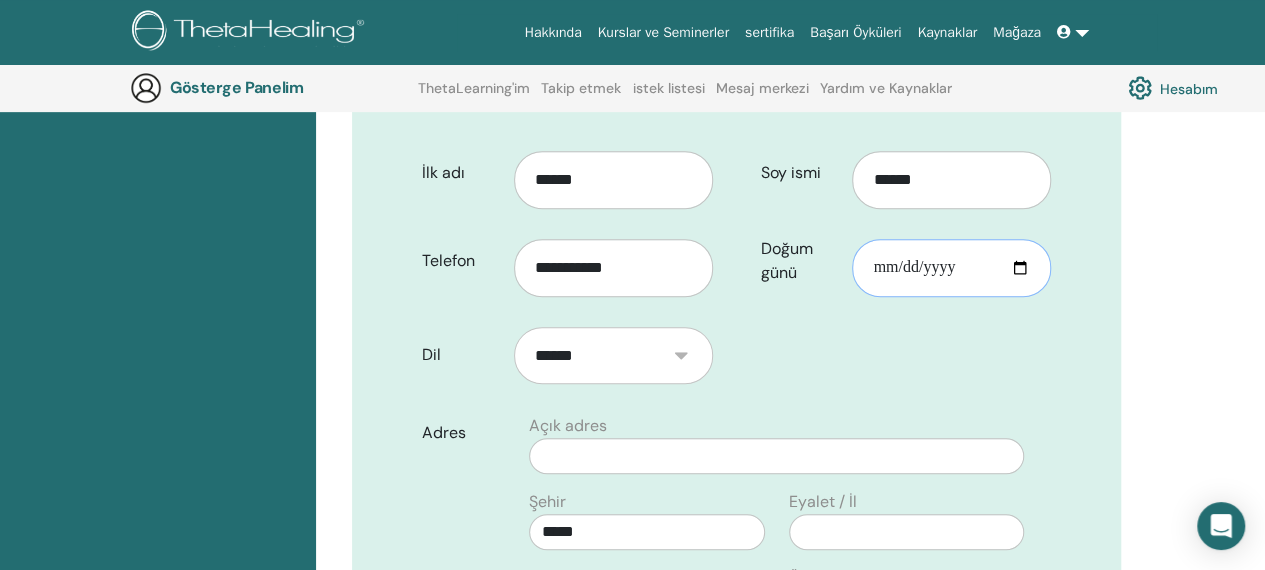 click on "Doğum günü" at bounding box center [951, 268] 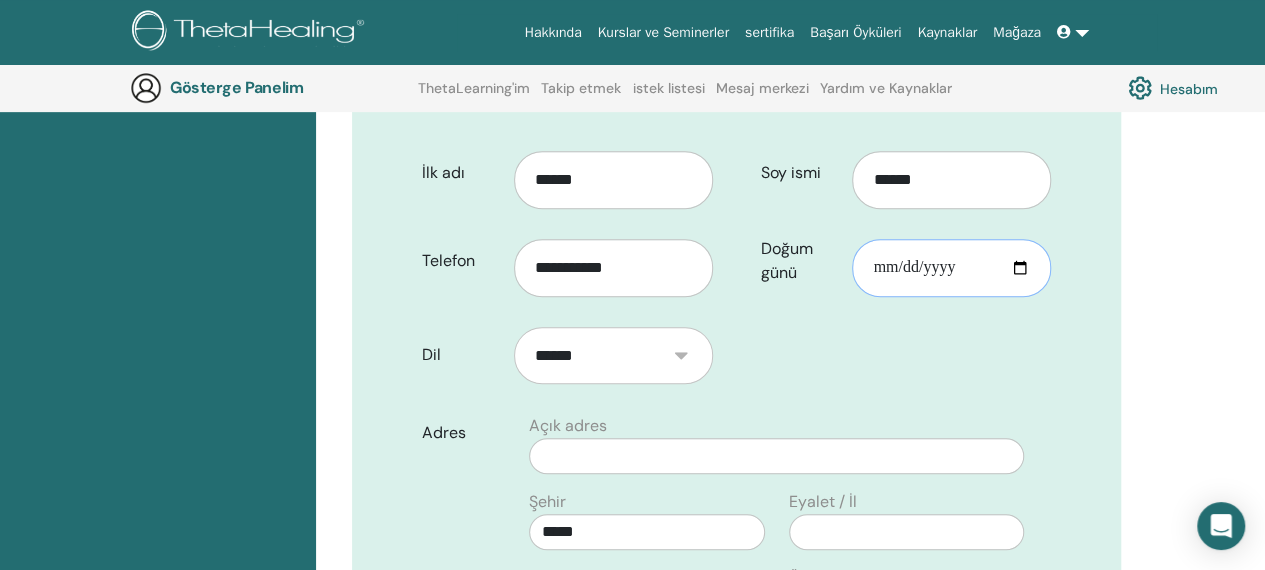 click on "Doğum günü" at bounding box center [951, 268] 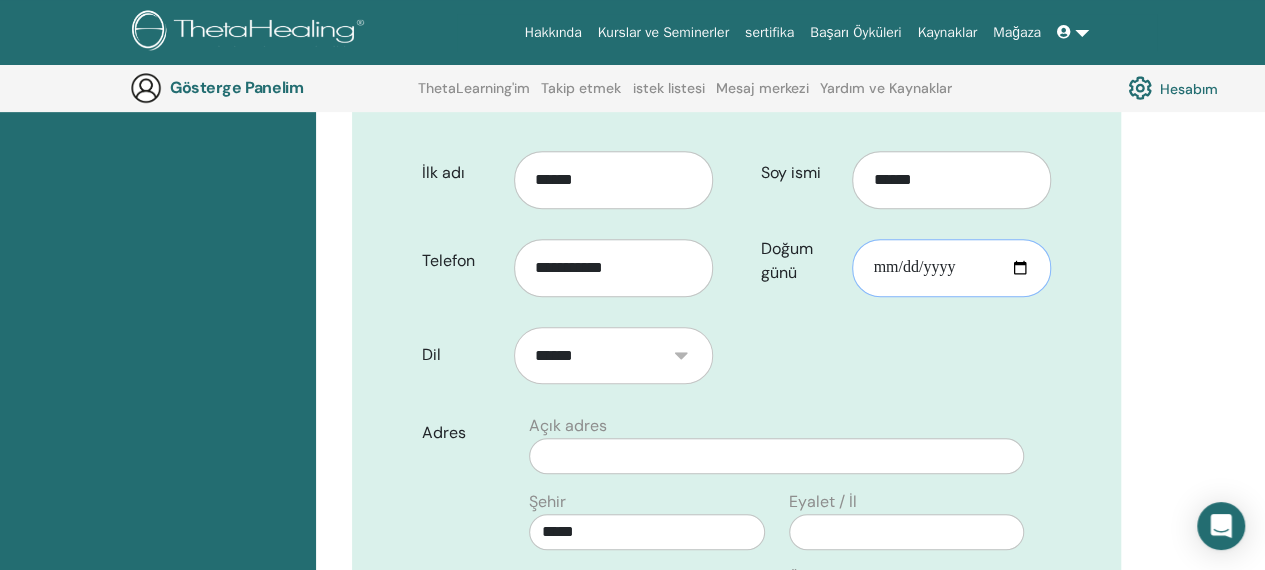 type on "**********" 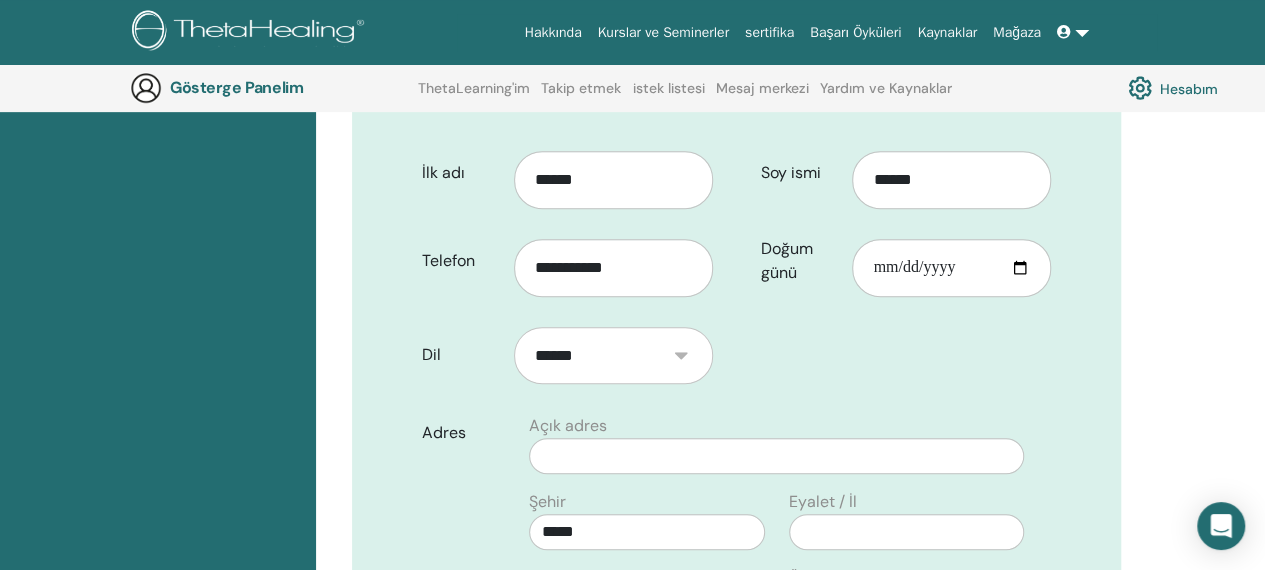 click on "**********" at bounding box center (736, 570) 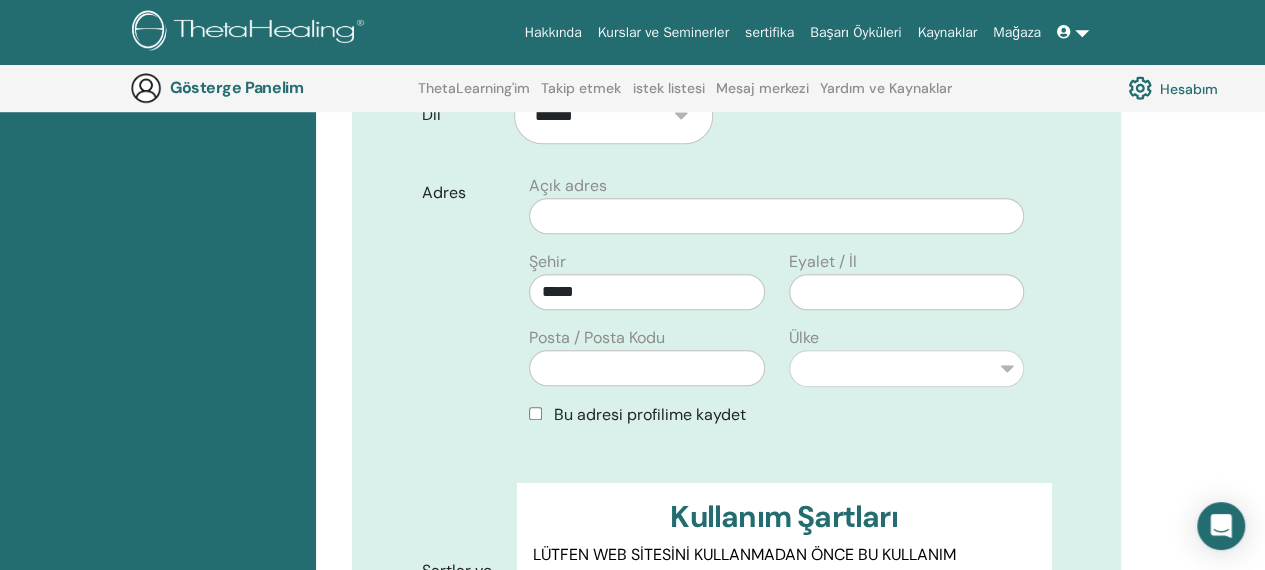 scroll, scrollTop: 608, scrollLeft: 0, axis: vertical 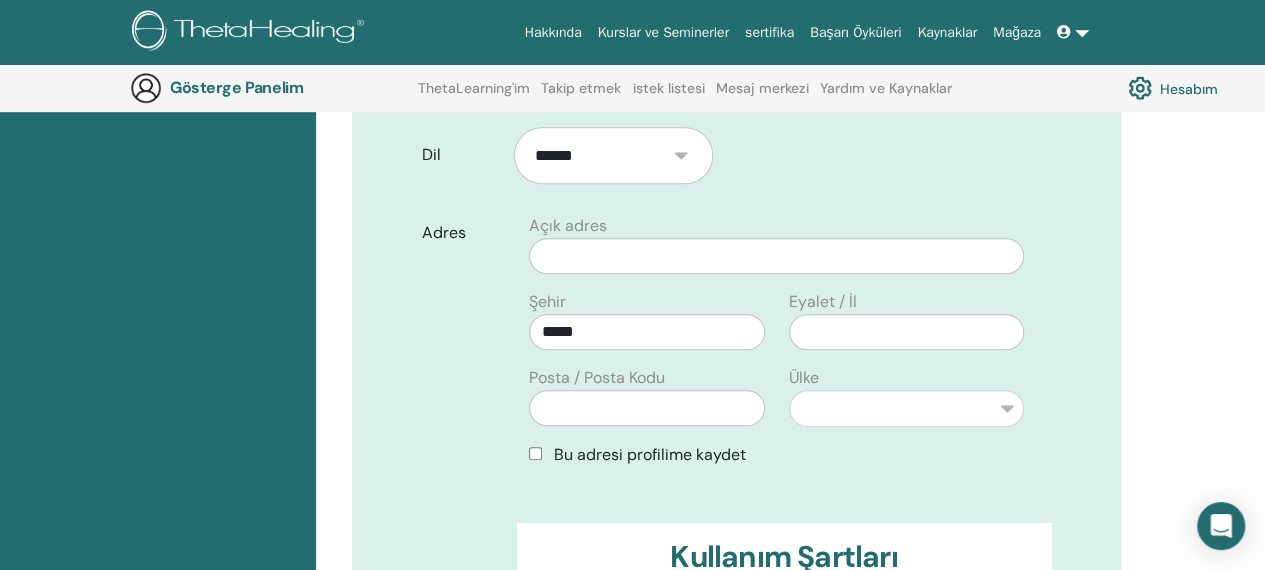 click on "**********" at bounding box center (736, 370) 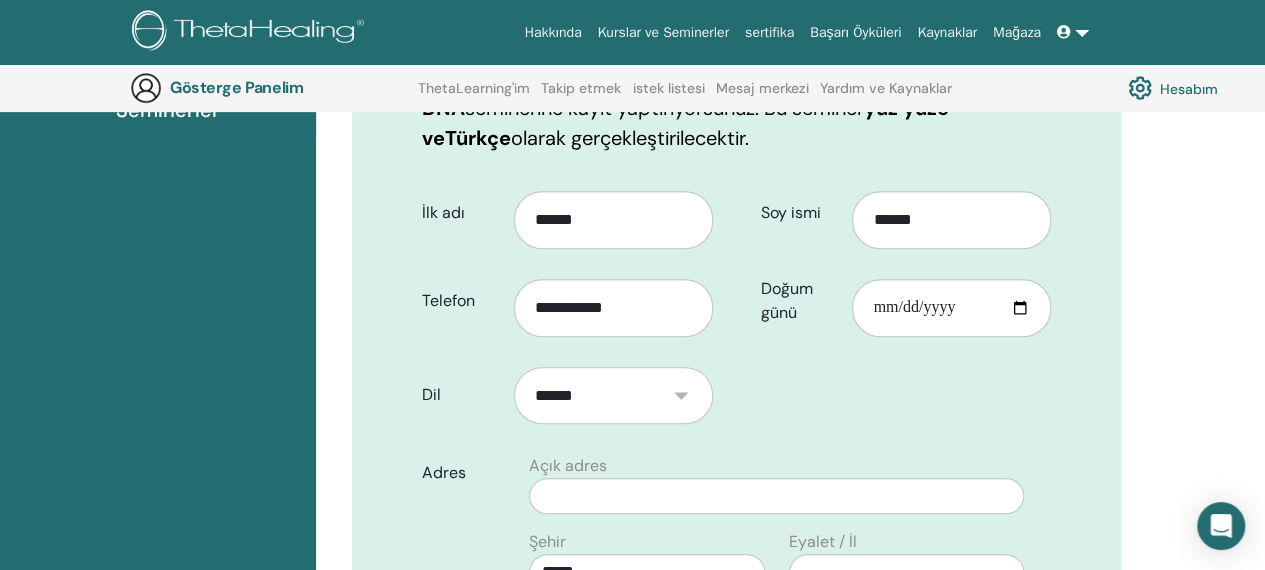 scroll, scrollTop: 328, scrollLeft: 0, axis: vertical 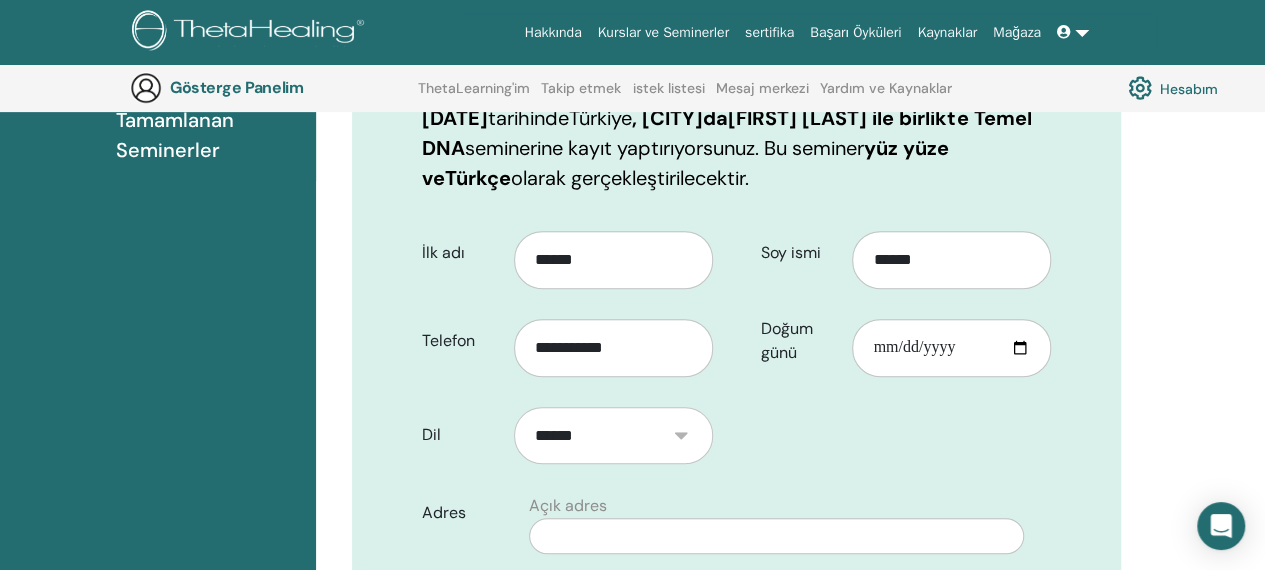 click on "**********" at bounding box center [736, 614] 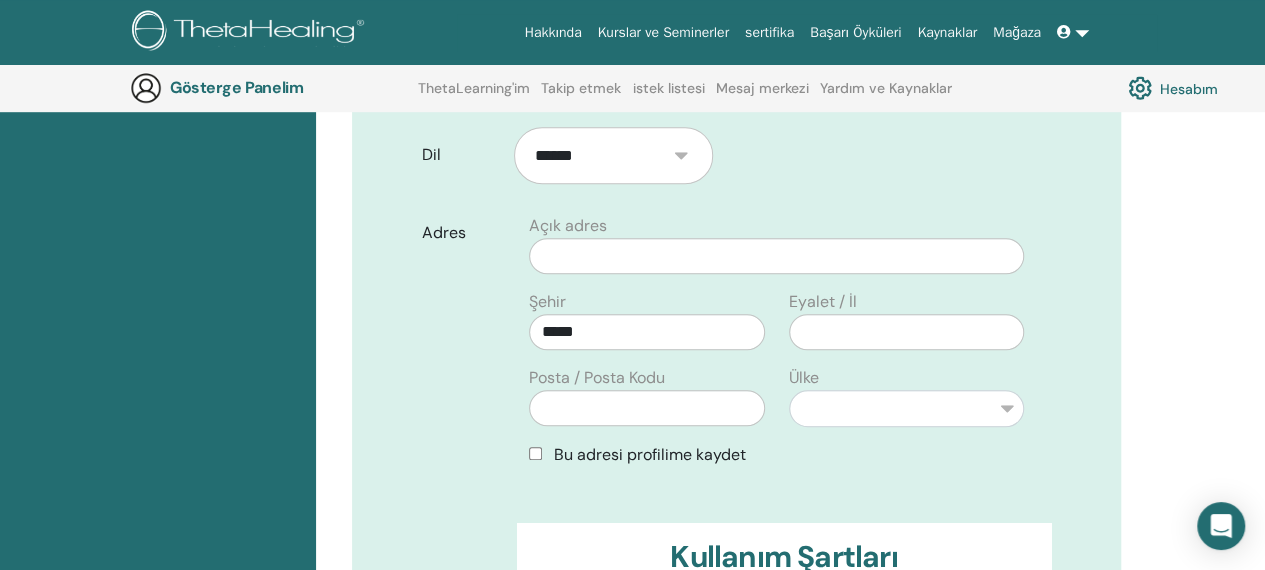 scroll, scrollTop: 608, scrollLeft: 0, axis: vertical 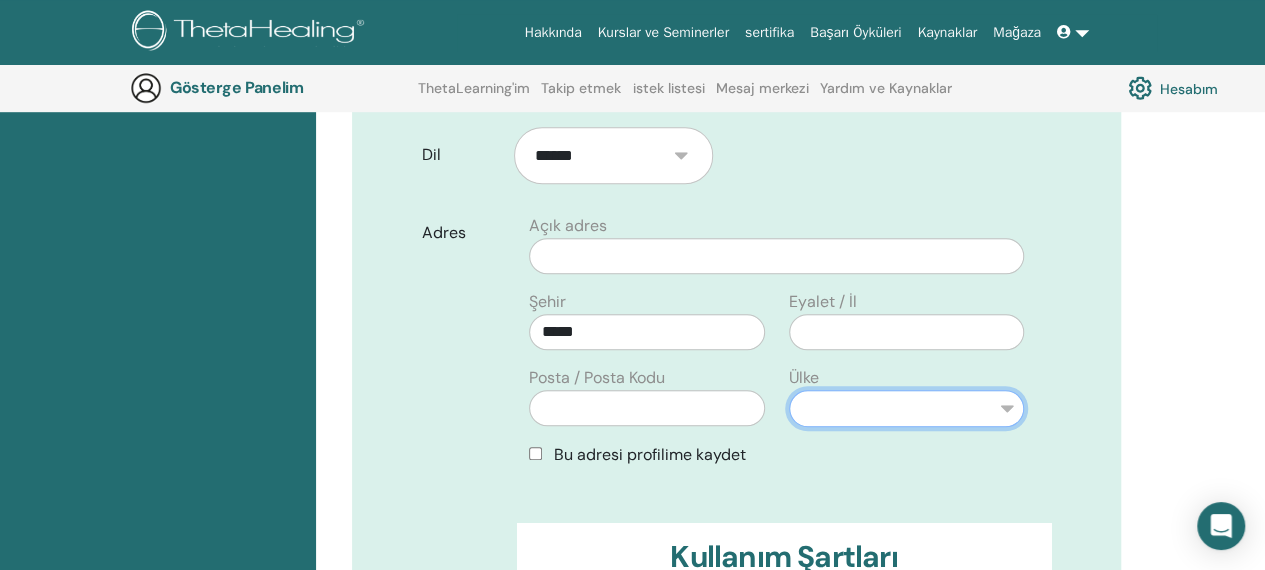 click on "**********" at bounding box center [906, 408] 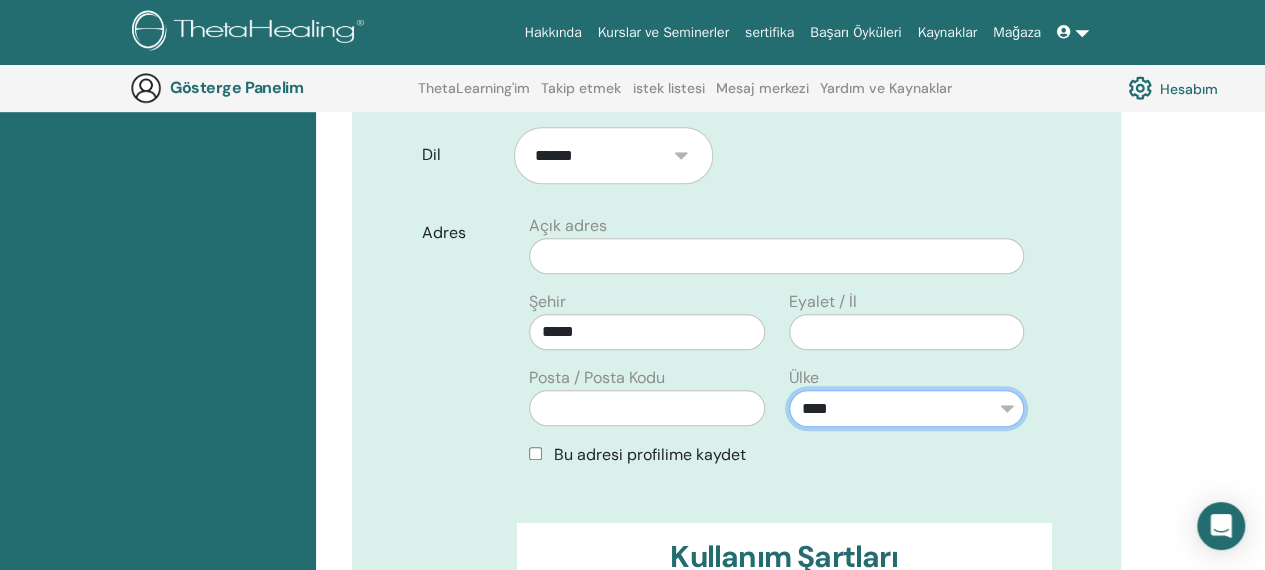 click on "**********" at bounding box center [906, 408] 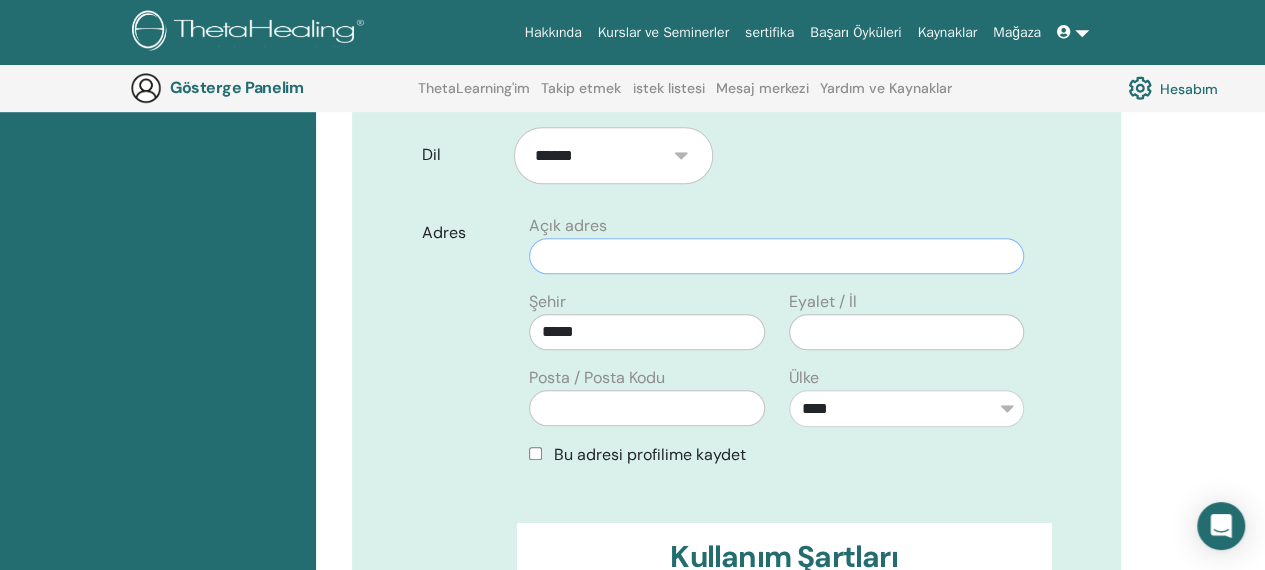 click at bounding box center [776, 256] 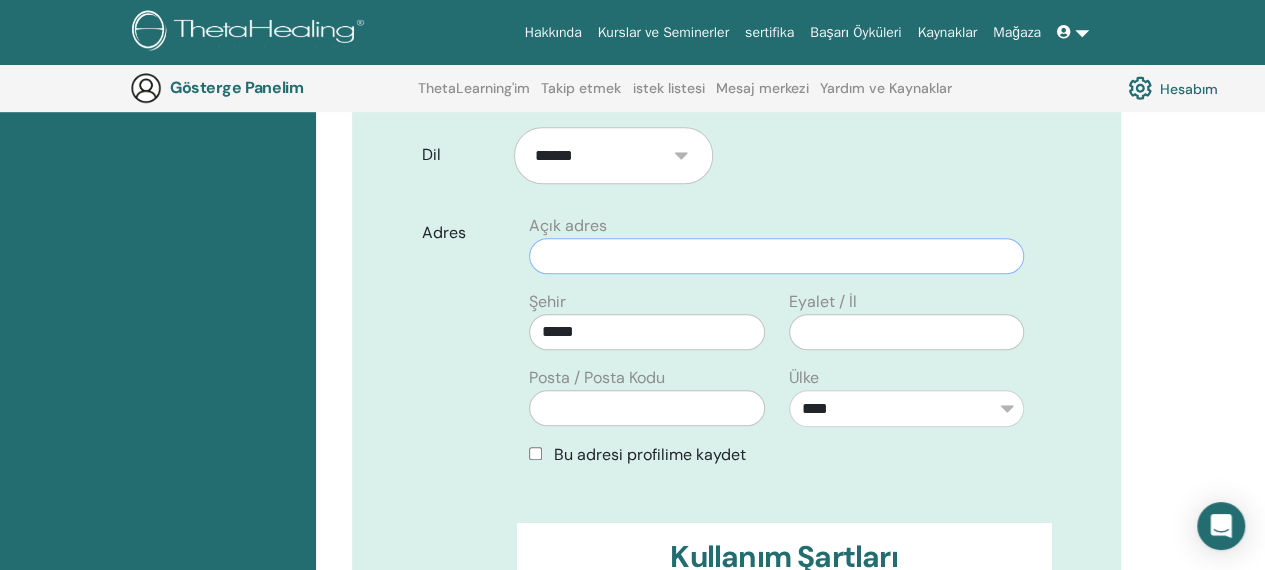 click at bounding box center [776, 256] 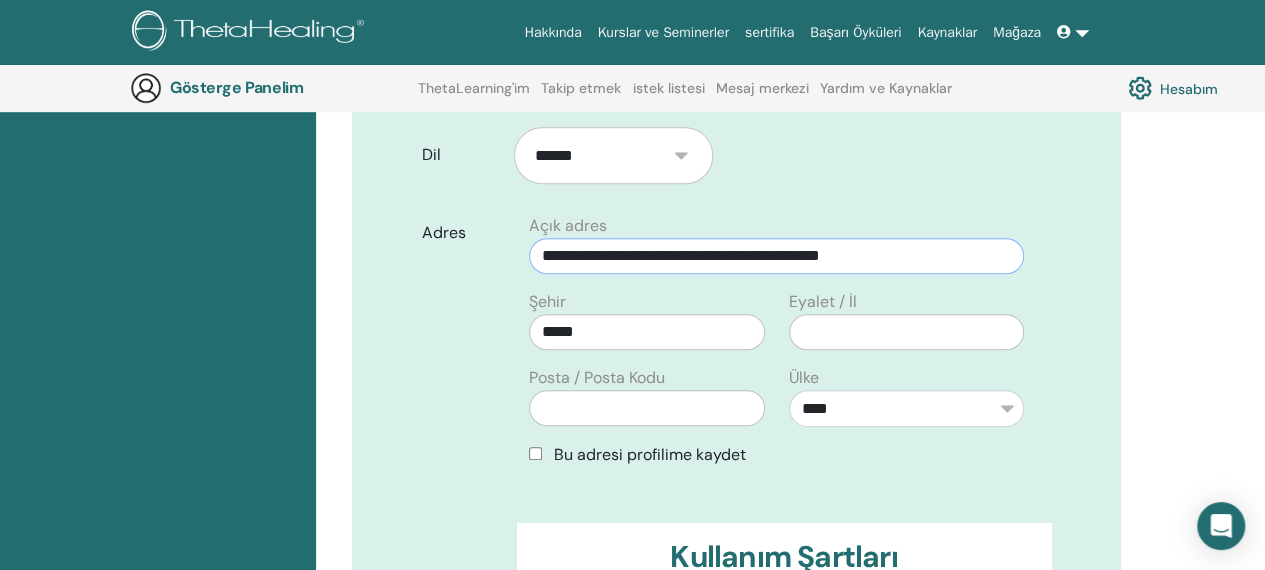 type on "**********" 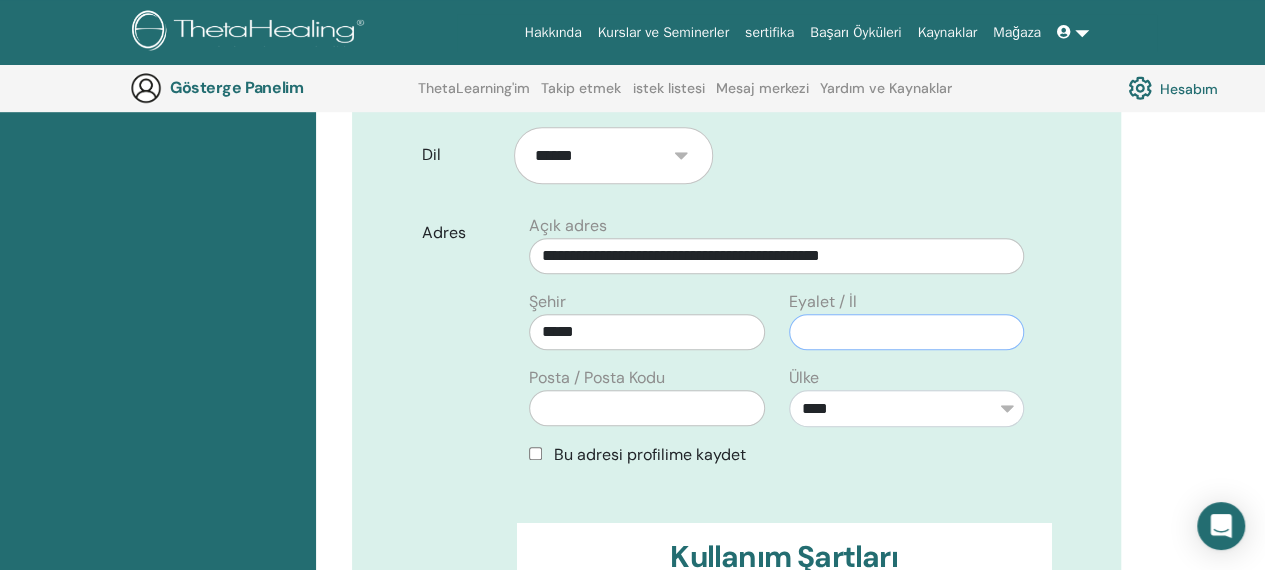 click at bounding box center (906, 332) 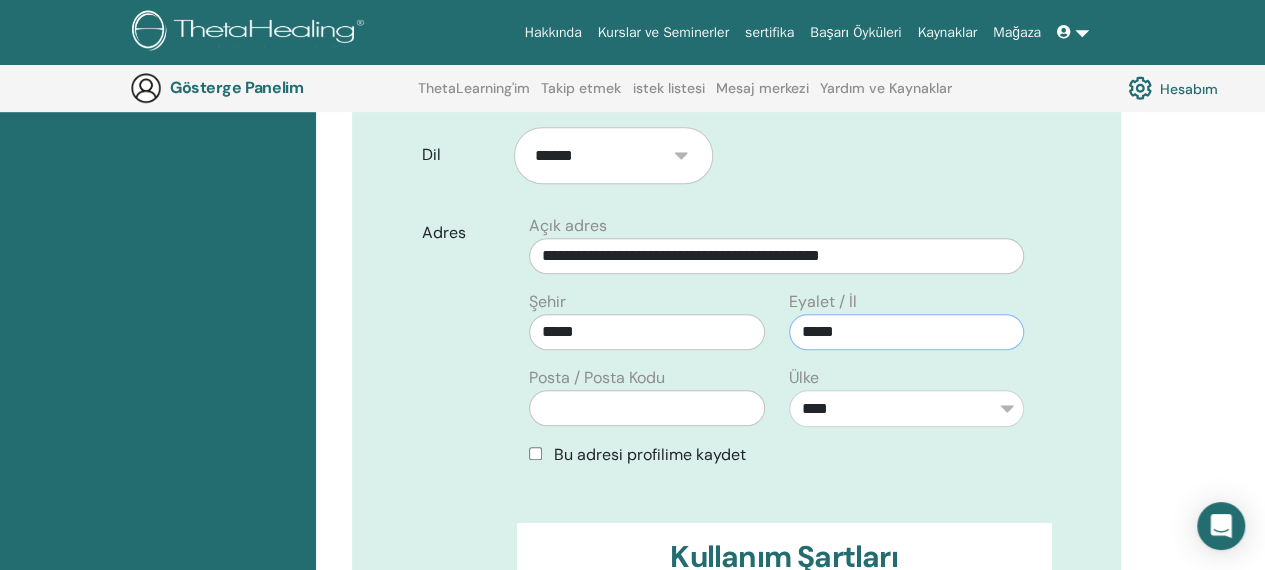 type on "*****" 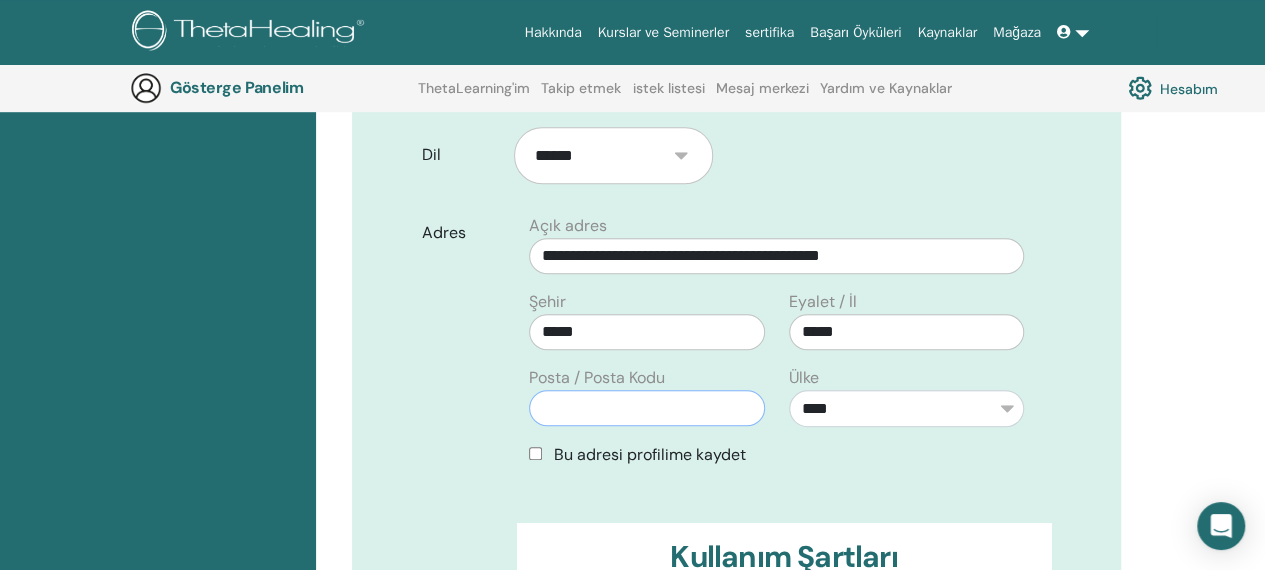 click at bounding box center [646, 408] 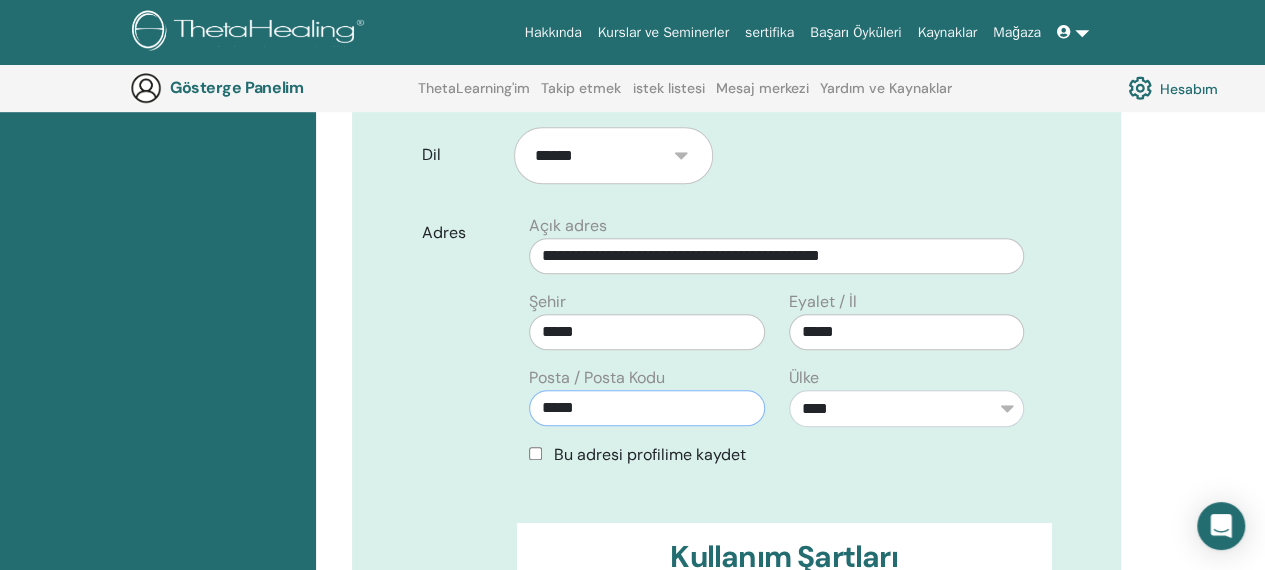 type on "*****" 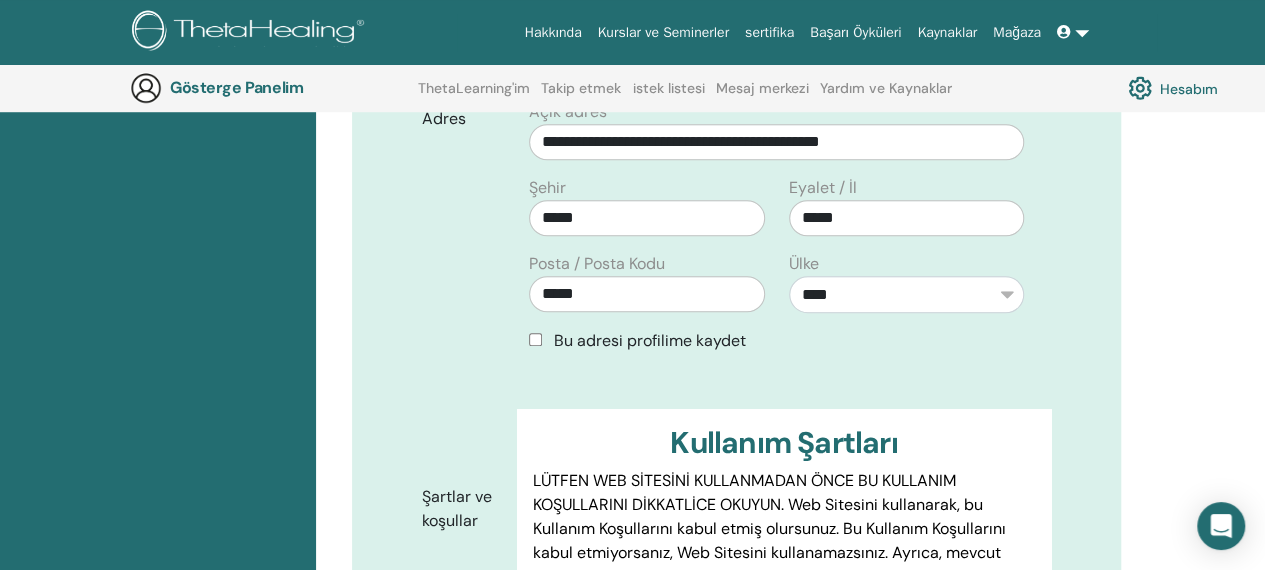 scroll, scrollTop: 659, scrollLeft: 0, axis: vertical 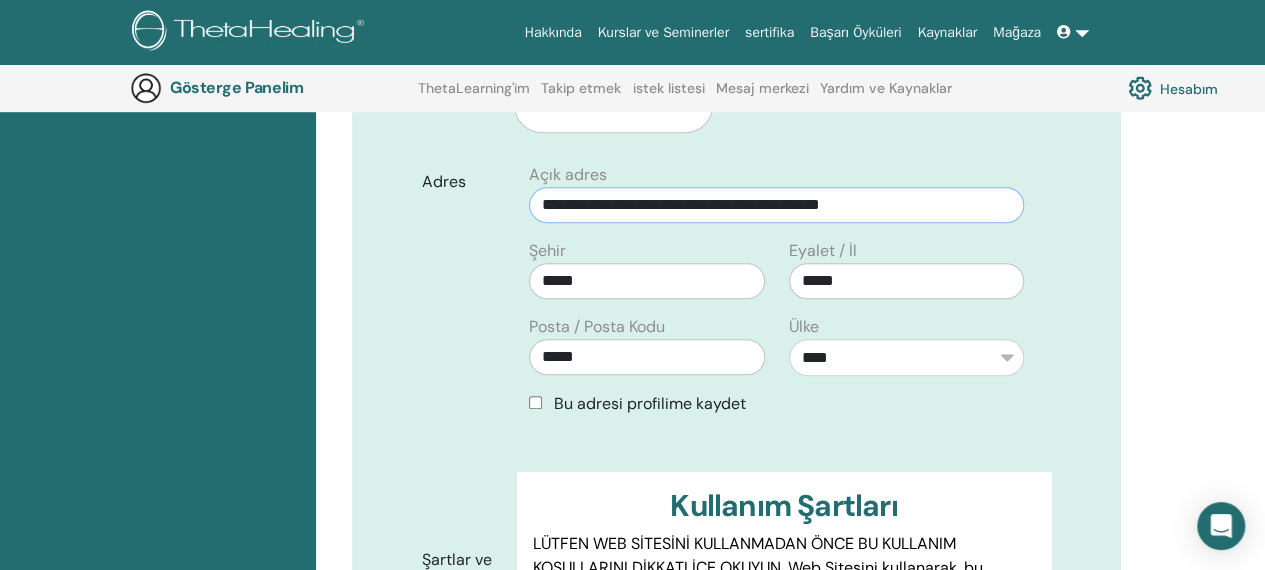 click on "**********" at bounding box center [776, 205] 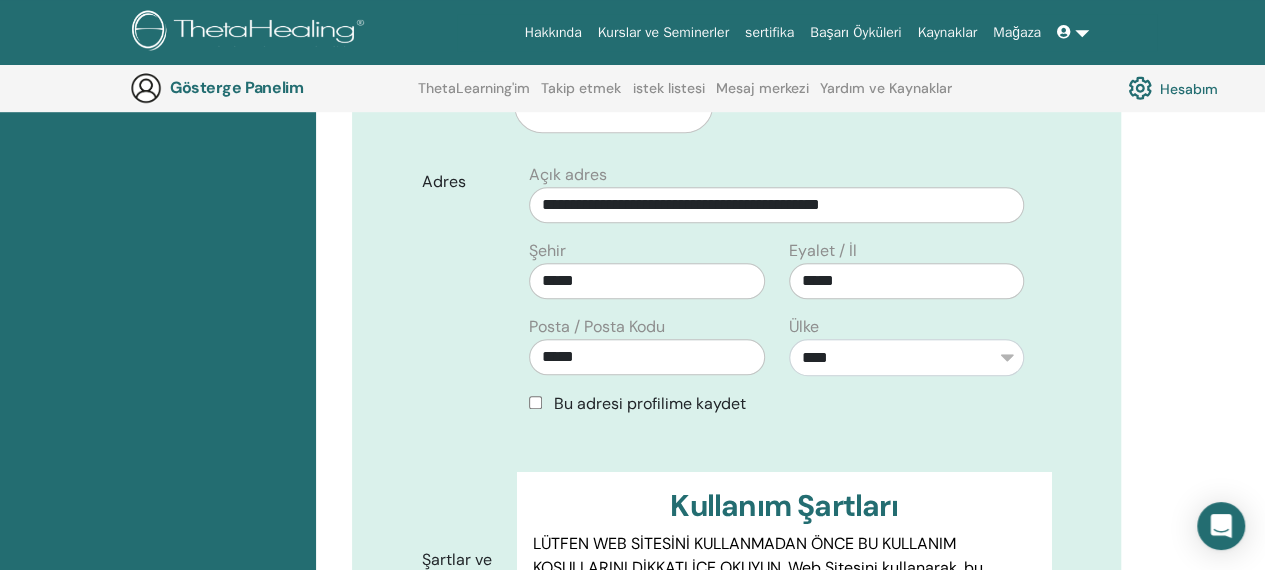 click on "Eyalet / İl
*****" at bounding box center (906, 269) 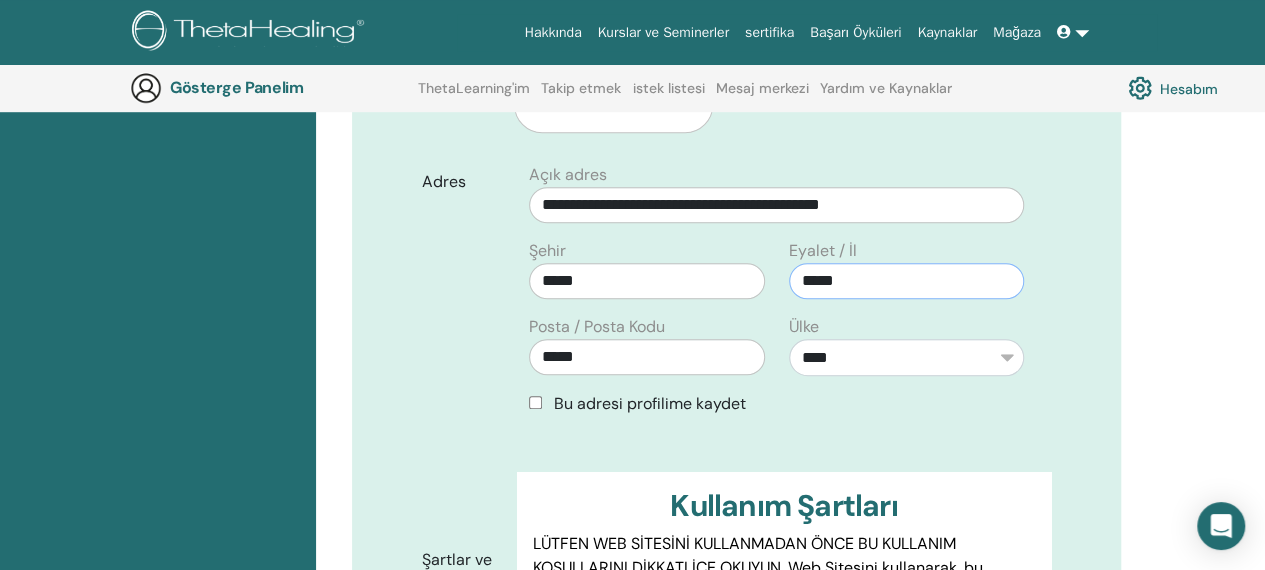 click on "*****" at bounding box center [906, 281] 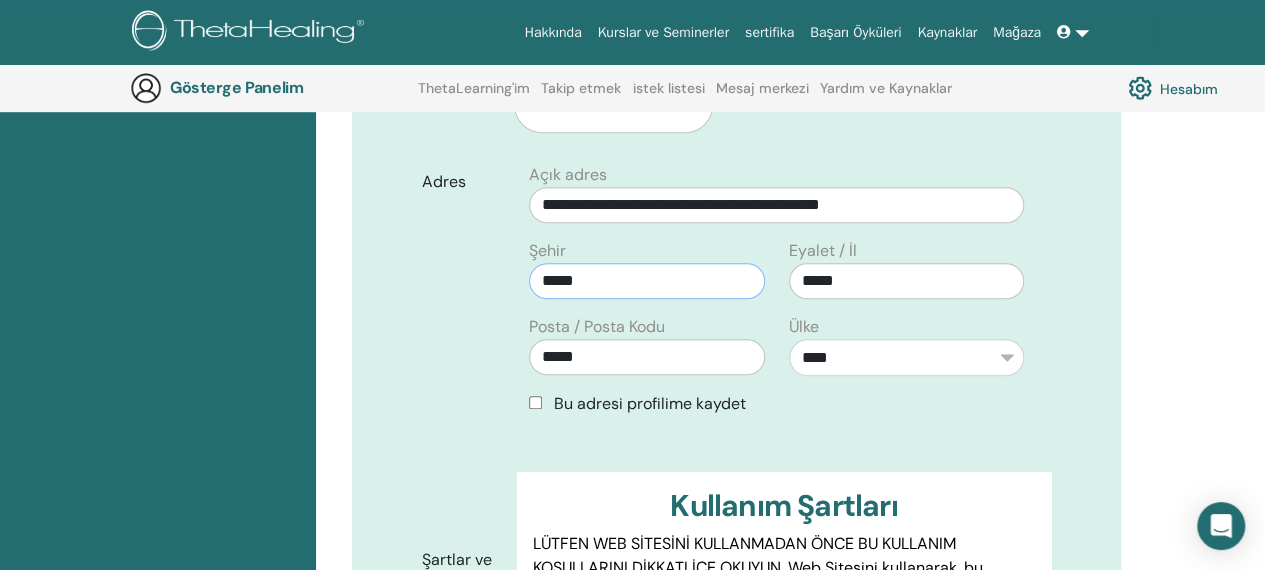 click on "*****" at bounding box center (646, 281) 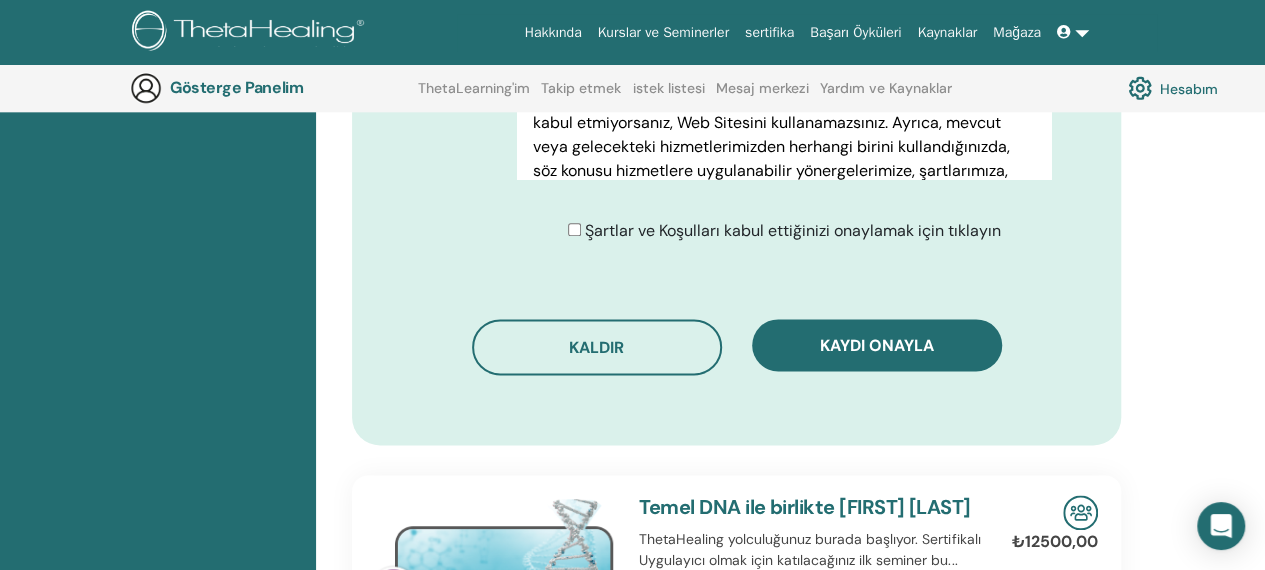 scroll, scrollTop: 1159, scrollLeft: 0, axis: vertical 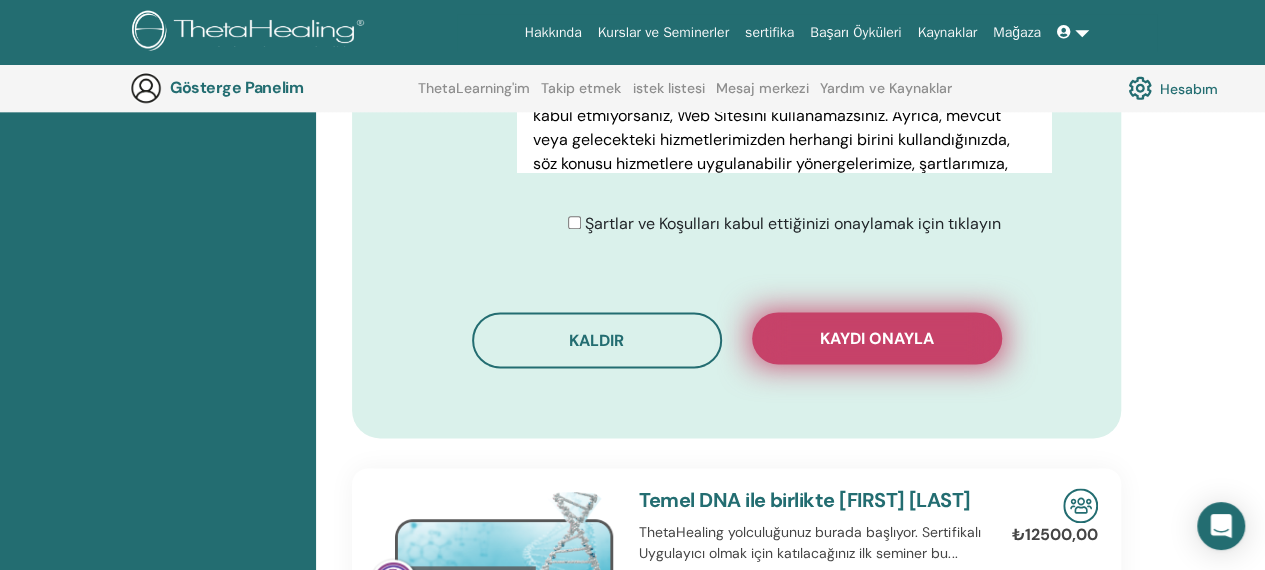 type on "*****" 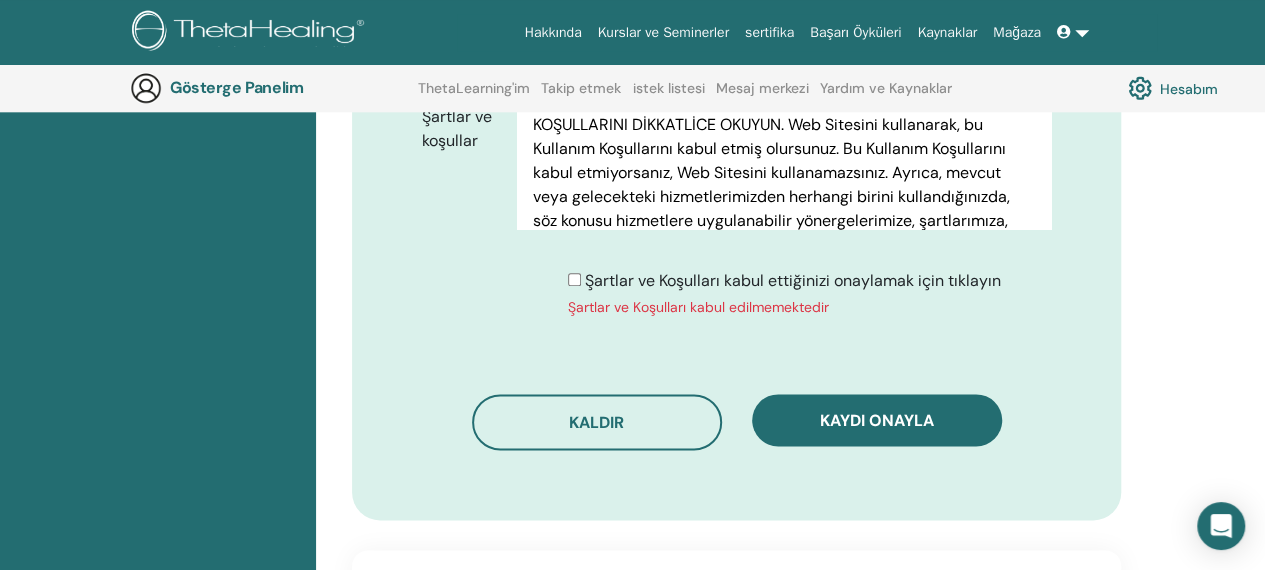 scroll, scrollTop: 1122, scrollLeft: 0, axis: vertical 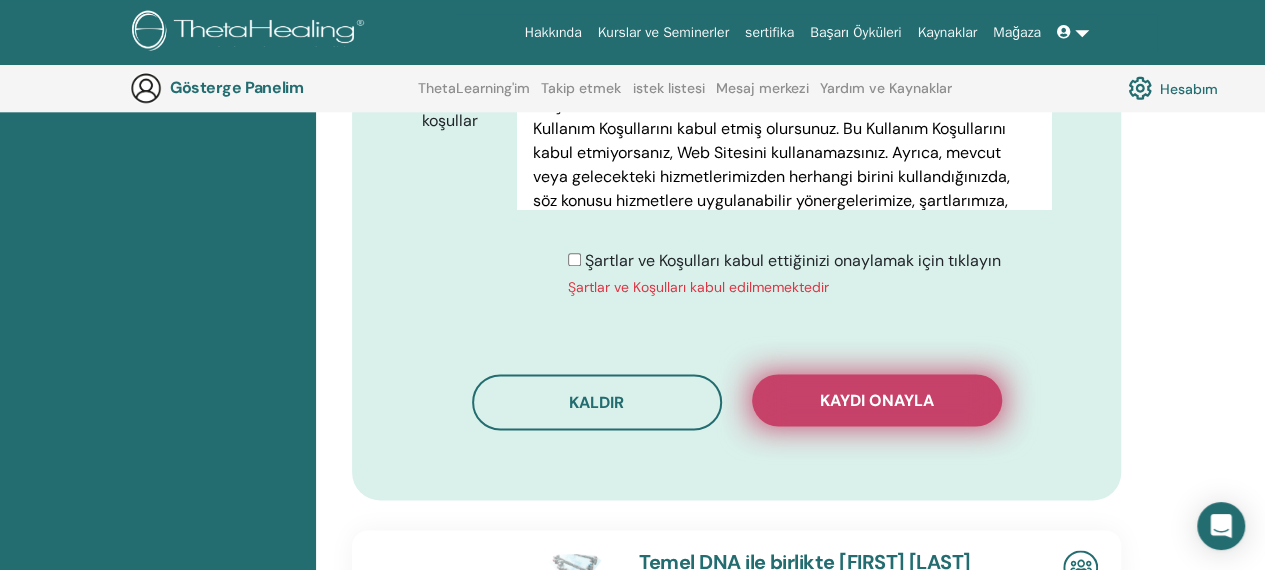 click on "Kaydı onayla" at bounding box center [877, 400] 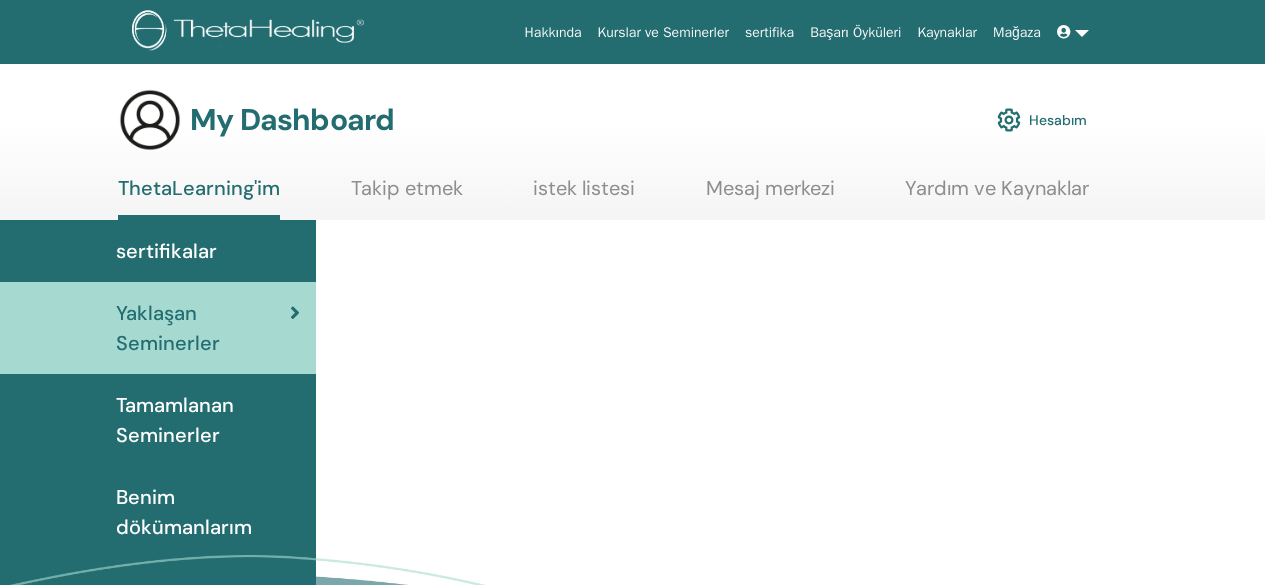 scroll, scrollTop: 0, scrollLeft: 0, axis: both 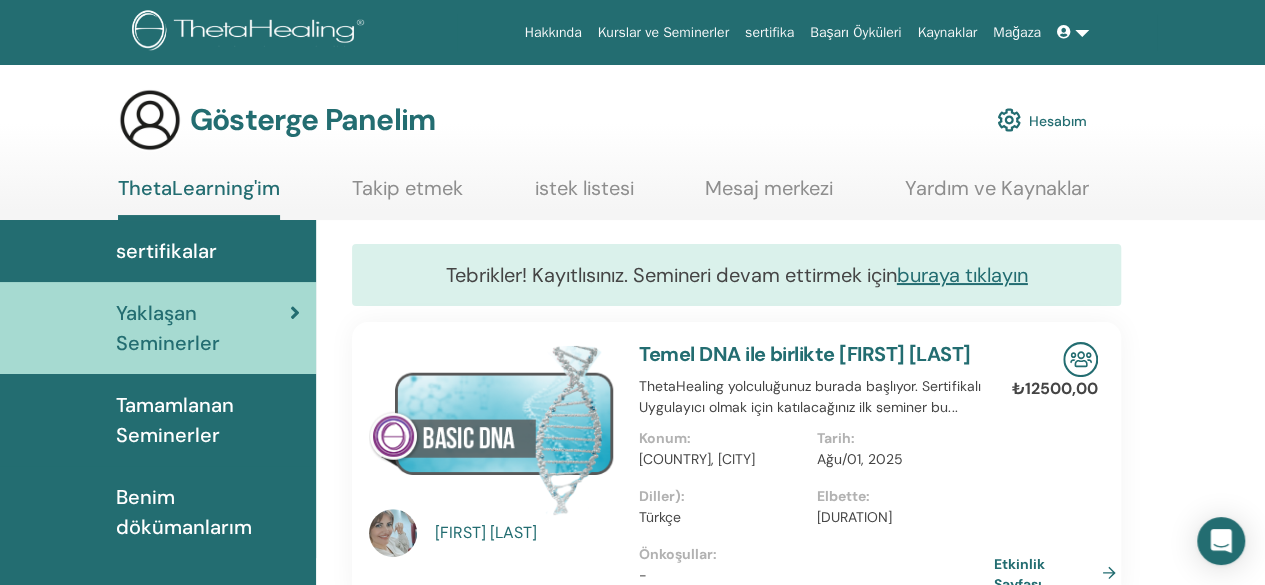 click on "Tebrikler! Kayıtlısınız. Semineri devam ettirmek için  buraya tıklayın Sevil    Dilgin Temel DNA ile birlikte Sevil Dilgin ThetaHealing yolculuğunuz burada başlıyor. Sertifikalı Uygulayıcı olmak için katılacağınız ilk seminer bu... Konum  : Türkiye, Antalya Tarih  : Ağu/01, 2025 Diller)  : Türkçe Elbette  : 3 Gün Önkoşullar  : - ₺12500,00 Etkinlik Sayfası ARAMA SEMİNERLERİ tavsiye bu seminerleri   THInK Eğitmenleri, ThetaHealing®'in Kurucusu  Vianna Stibal ile Birlikte Şimdi Kaydolun İstek Listesine Kaydet Sezgisel Anatomi Eğitmenleri ile birlikte THInK Eğitmenleri Ekibi, ThetaHealing®'in Kurucusu Vianna Stibal ile birlikte Konum  : İsviçre, İsviçre Tarih  : 22 Eylül 2025 Diller)  : Arapça, Hırvat, İngilizce, Yunanca, İbranice, Macarca, İtalyanca, Japonca, Farsça (Farsça), Rusça, Türkçe Elbette  : 3 hafta Burs  : Mevcut Önkoşullar  : $6580.00 Etkinlik Sayfası   Vianna Stibal ile Birlikte Konum  :" at bounding box center (790, 1573) 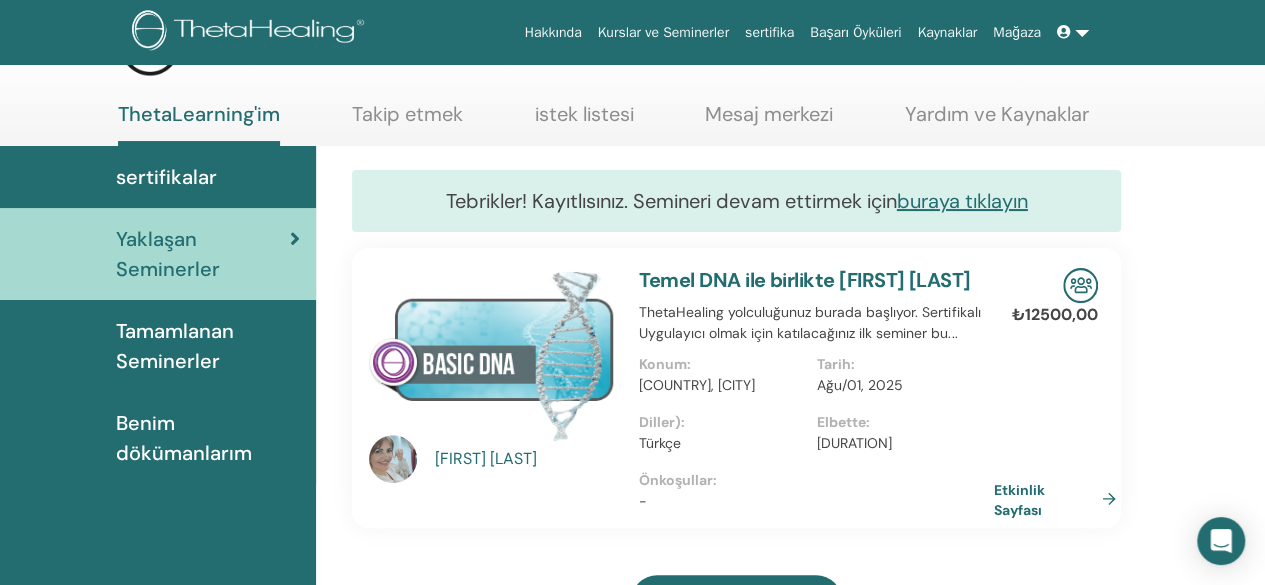 scroll, scrollTop: 80, scrollLeft: 0, axis: vertical 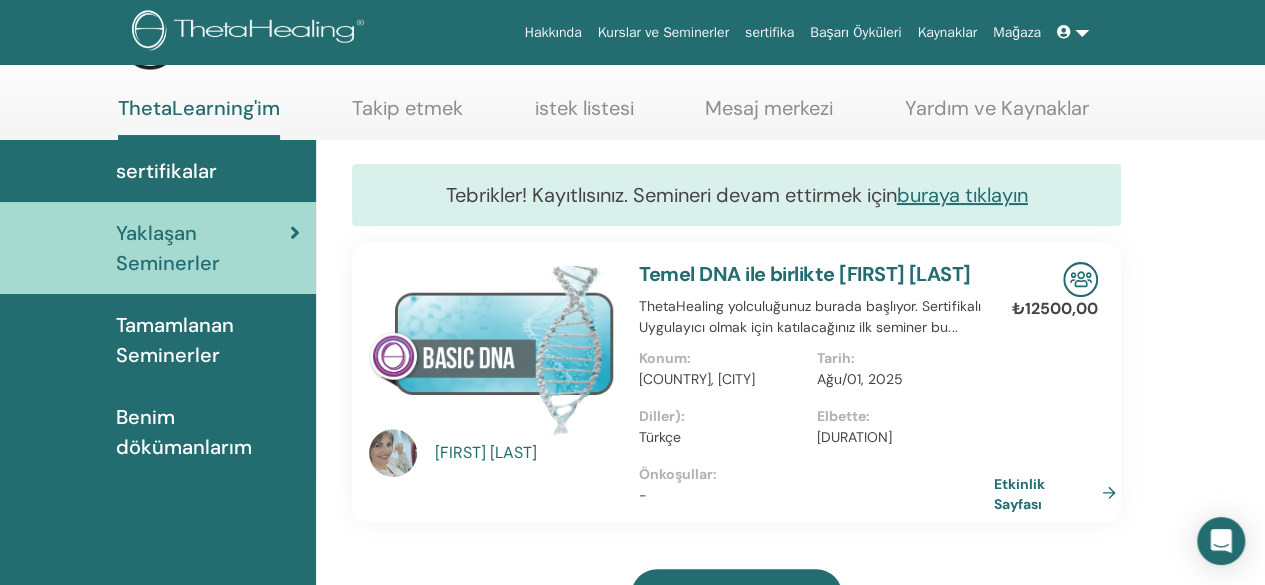 click on "Tamamlanan Seminerler" at bounding box center (208, 340) 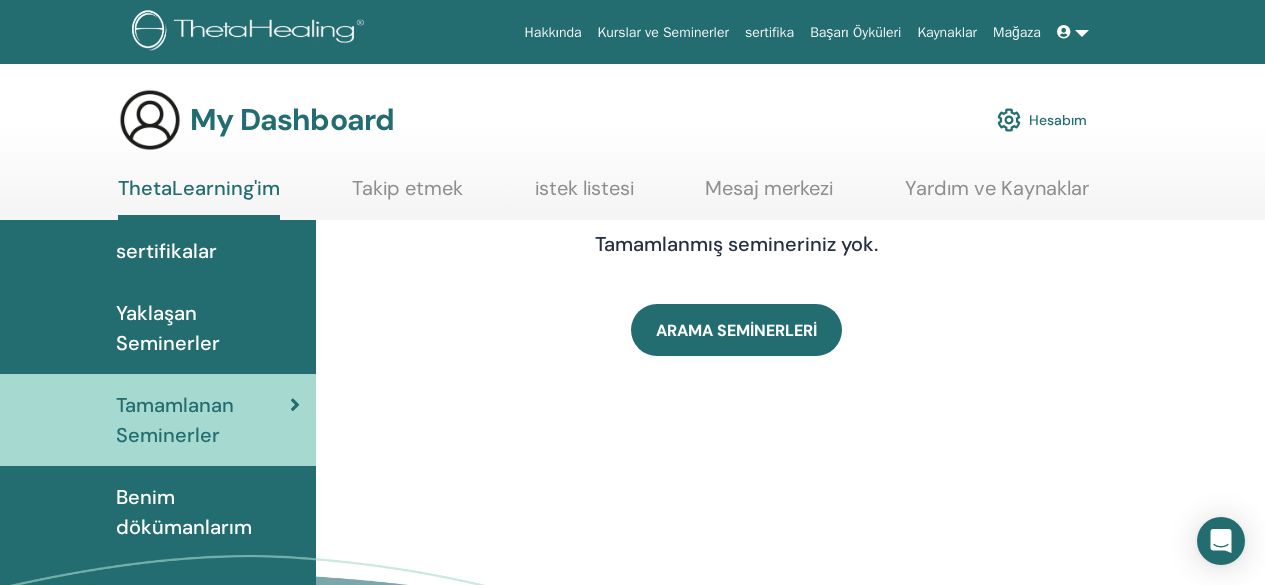 scroll, scrollTop: 0, scrollLeft: 0, axis: both 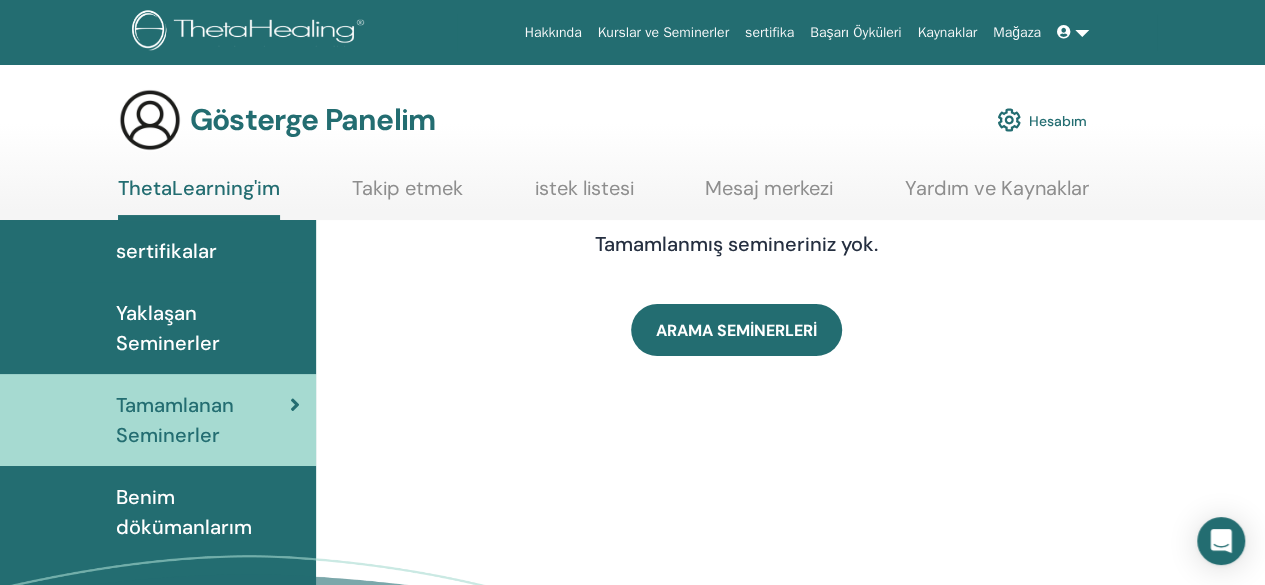 click on "Yaklaşan Seminerler" at bounding box center (168, 328) 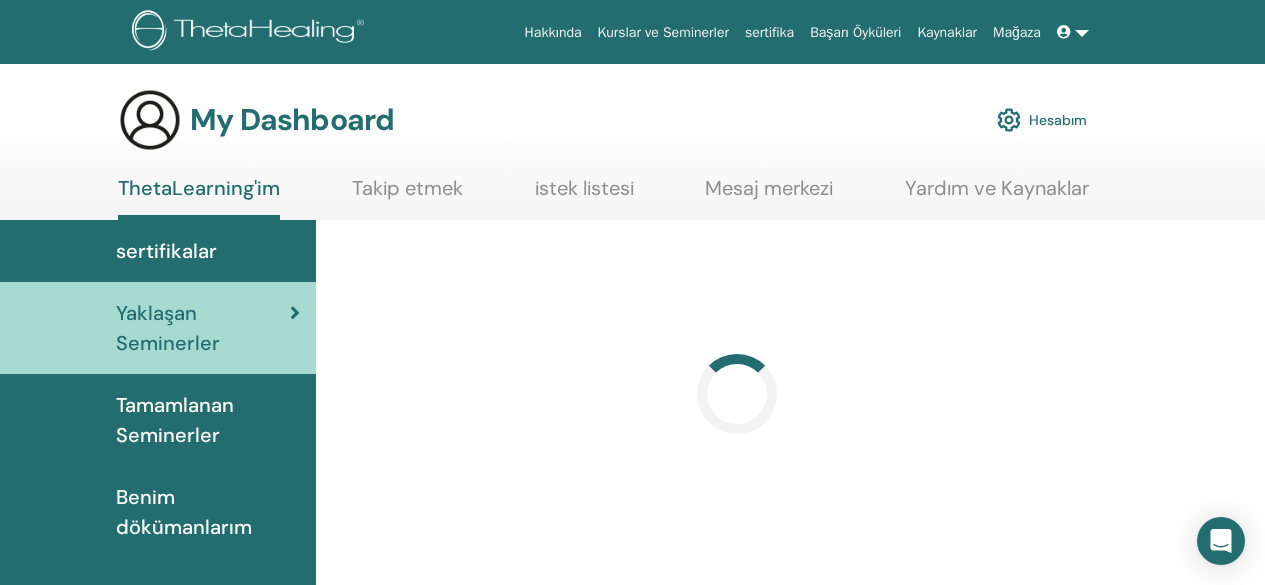 scroll, scrollTop: 0, scrollLeft: 0, axis: both 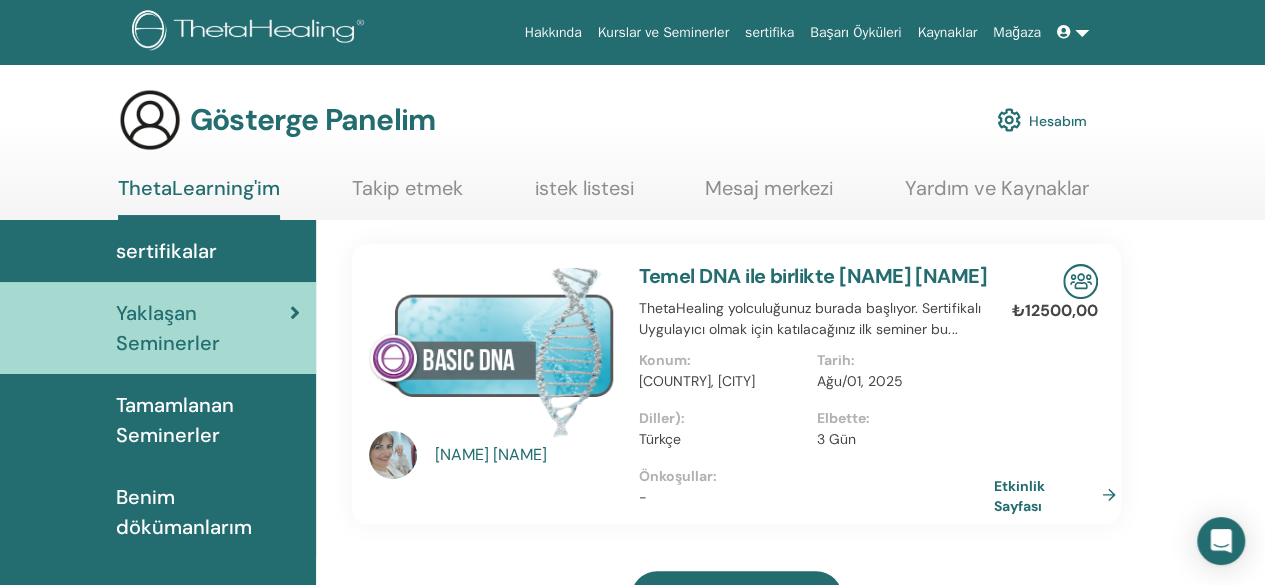 click on "[NAME]    [NAME] Temel DNA ile birlikte [NAME] [NAME] ThetaHealing yolculuğunuz burada başlıyor. Sertifikalı Uygulayıcı olmak için katılacağınız ilk seminer bu... Konum  : [COUNTRY], [CITY] Tarih  : [MONTH]/[DAY], [YEAR] Diller)  : Türkçe Elbette  : [NUMBER] Gün Önkoşullar  : - ₺12500,00 Etkinlik Sayfası ARAMA SEMİNERLERİ tavsiye bu seminerleri   THInK Eğitmenleri, ThetaHealing®'in Kurucusu  Vianna Stibal ile Birlikte Şimdi Kaydolun İstek Listesine Kaydet İleri DNA Eğitmenleri ile birlikte THInK Eğitmenleri Ekibi, ThetaHealing®'in Kurucusu Vianna Stibal ile birlikte Konum  : [COUNTRY], [COUNTRY], [COUNTRY] Tarih  : [MONTH]/[DAY], [YEAR] Diller)  : Arapça, Hırvat, Çek, İngilizce, Fransızca, Almanca, İbranice, Macarca, İtalyanca, Japonca, Mandarin Çincesi, Farsça (Farsça), Lehçe, Rusça, Türkçe Elbette  : [NUMBER] gün Burs  : Mevcut Önkoşullar  : 1790,00 ABD doları Etkinlik Sayfası   Vianna Stibal ile Birlikte Konum  : : :" at bounding box center (790, 1516) 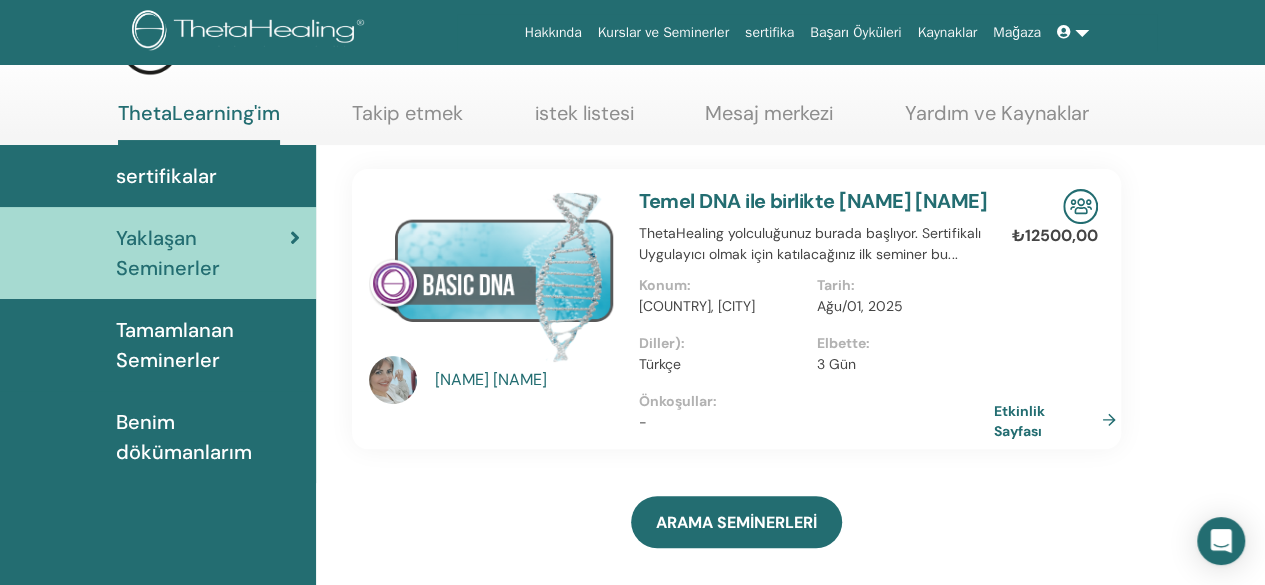 scroll, scrollTop: 0, scrollLeft: 0, axis: both 